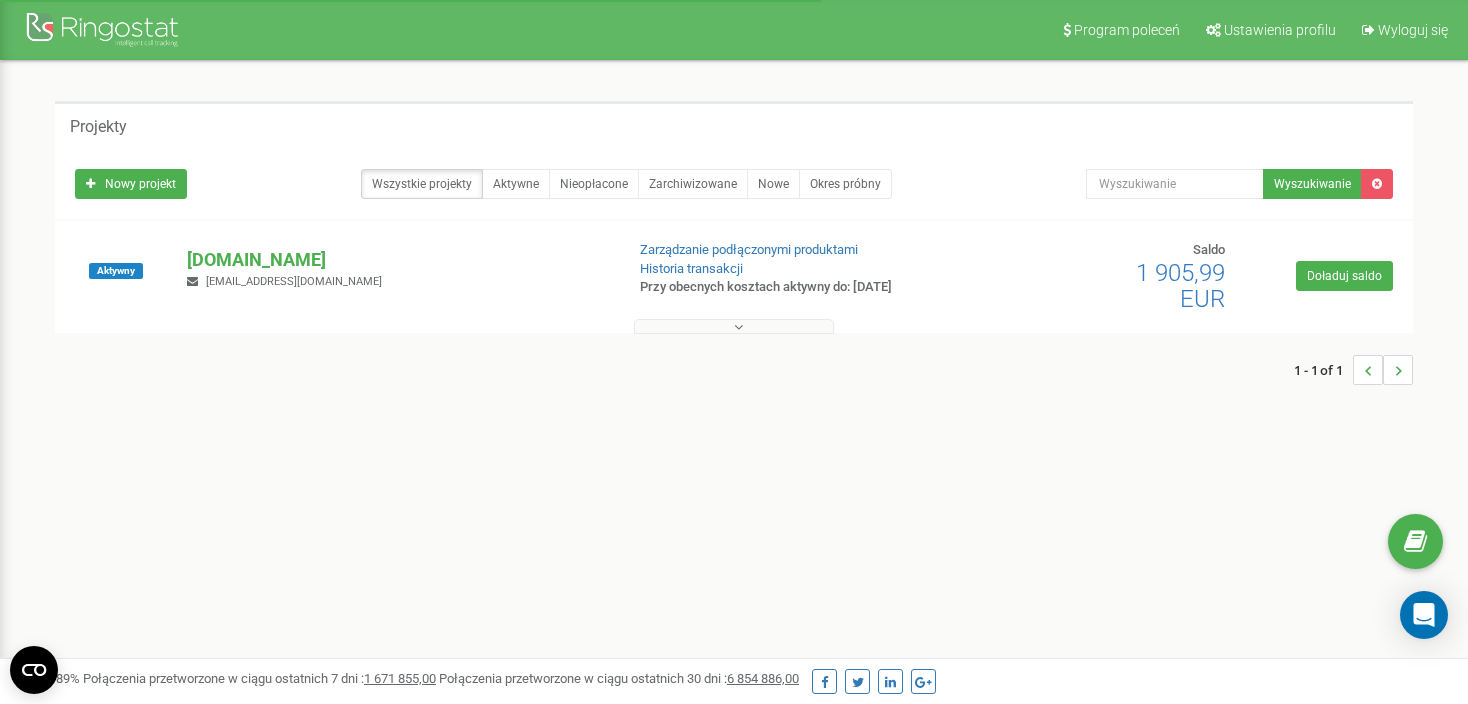 scroll, scrollTop: 0, scrollLeft: 0, axis: both 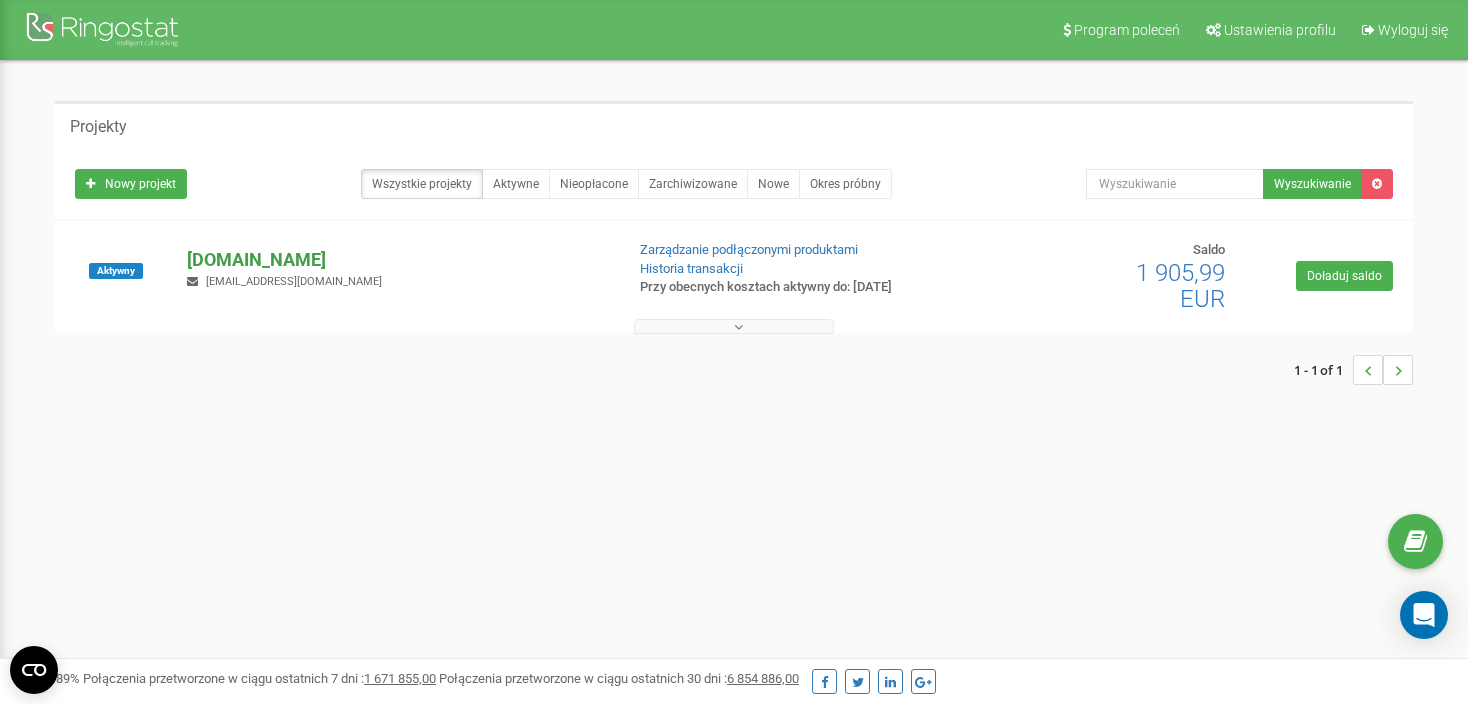 click on "[DOMAIN_NAME]" at bounding box center (396, 260) 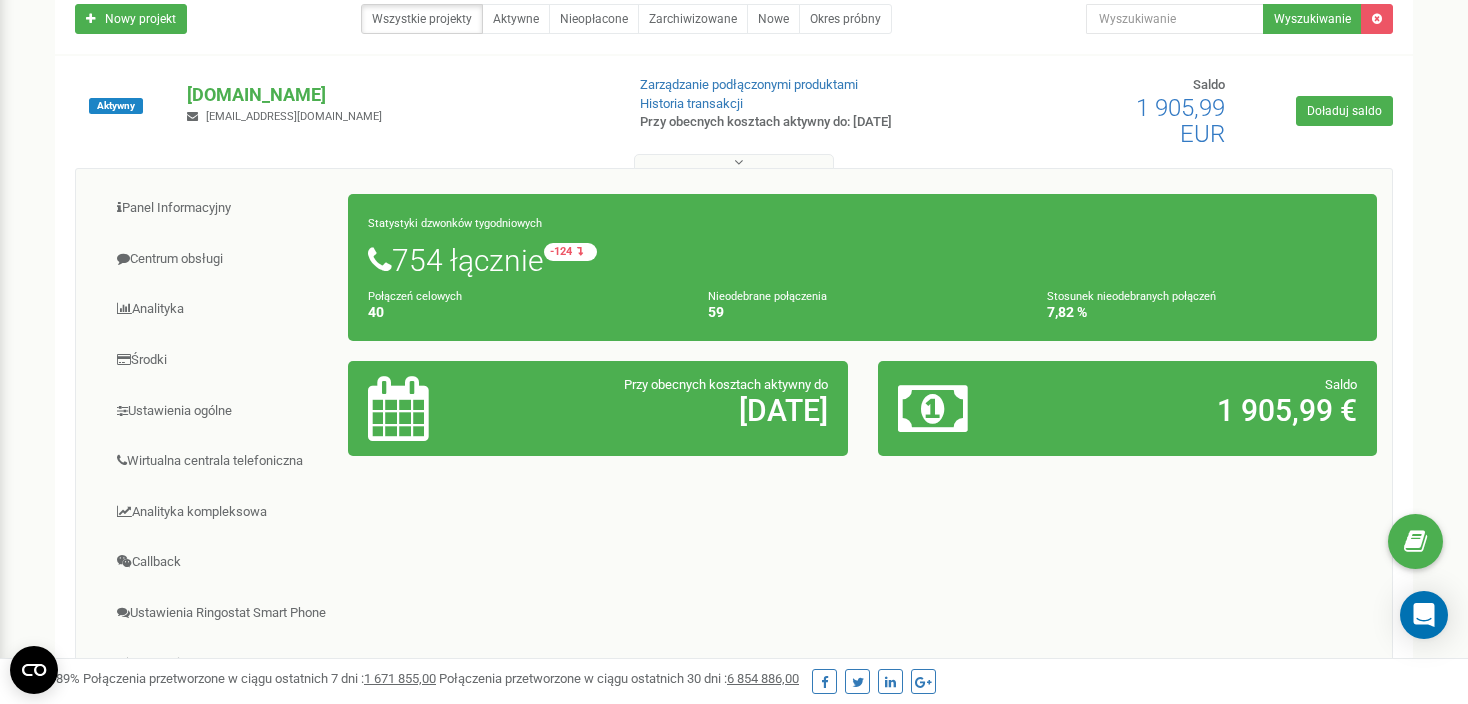 scroll, scrollTop: 200, scrollLeft: 0, axis: vertical 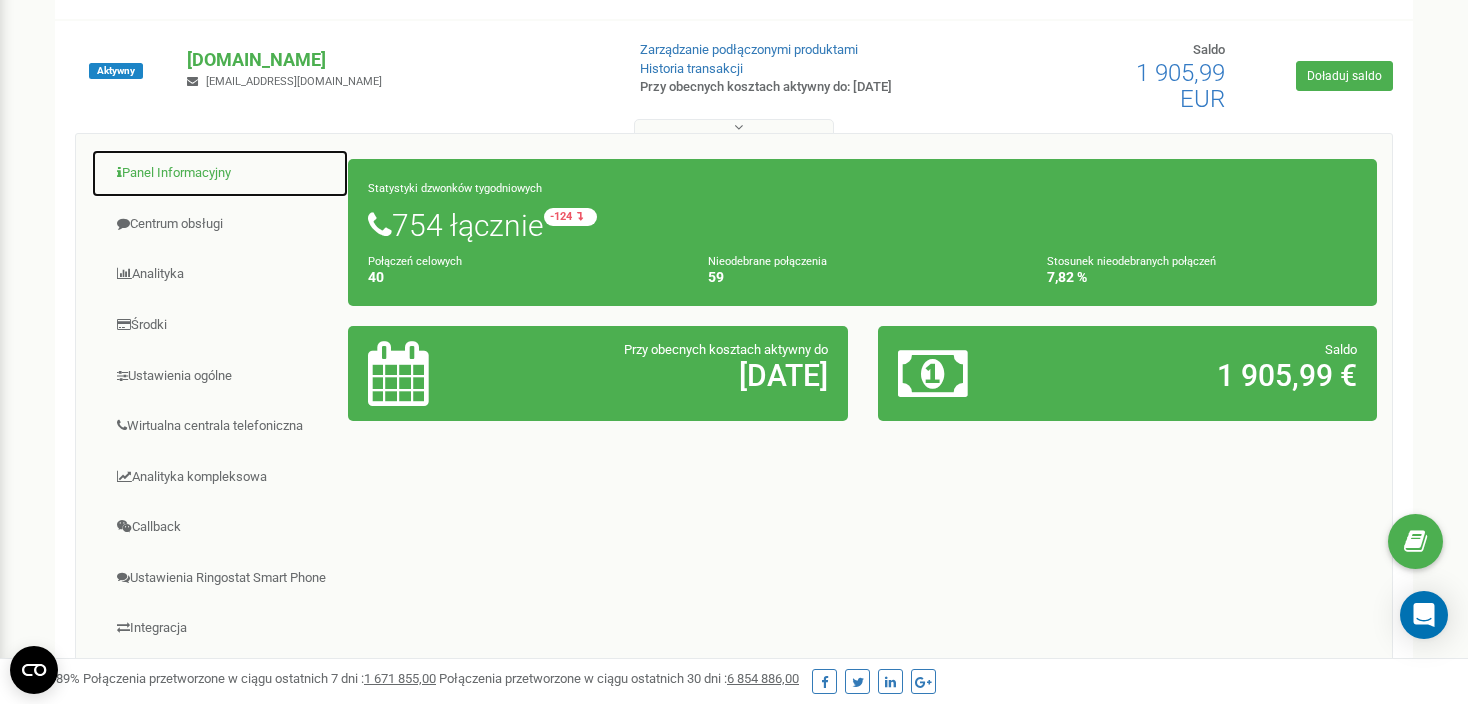 click on "Panel Informacyjny" at bounding box center [220, 173] 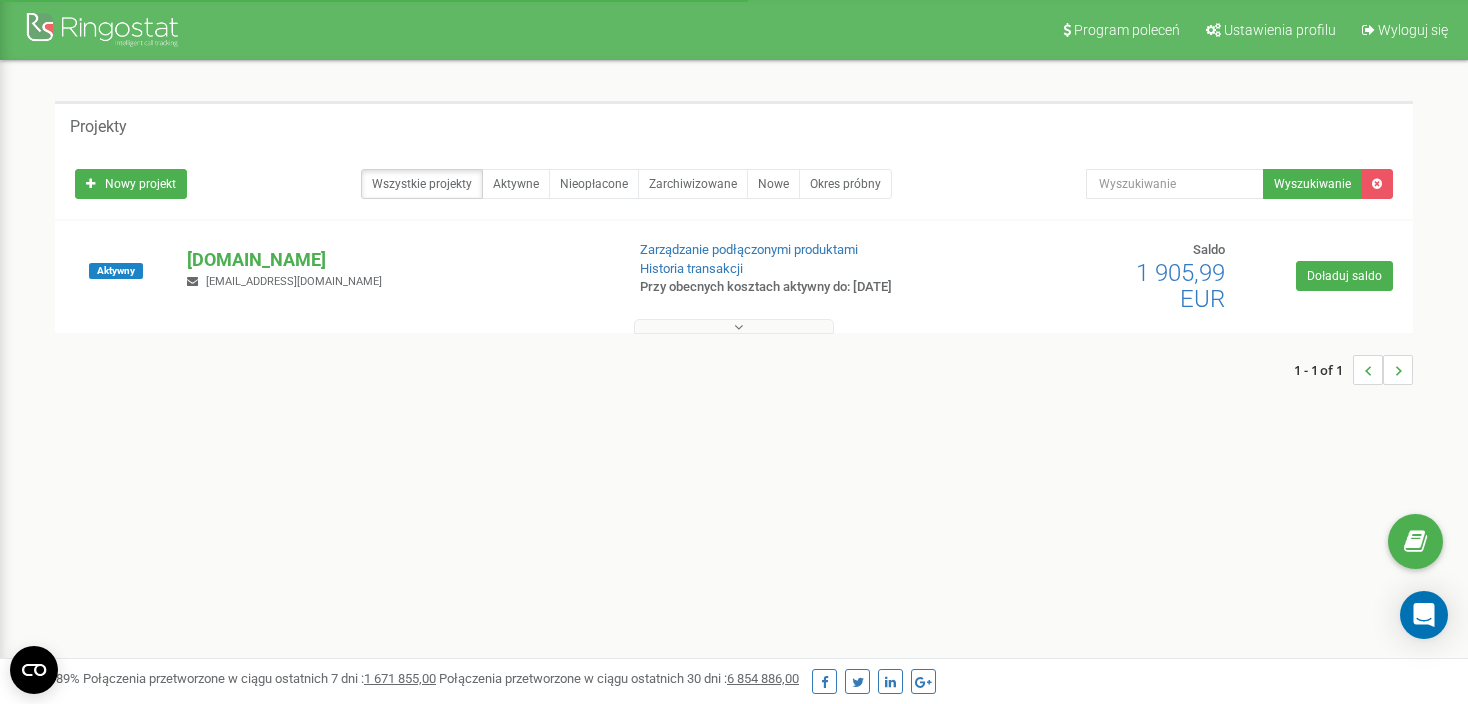 scroll, scrollTop: 200, scrollLeft: 0, axis: vertical 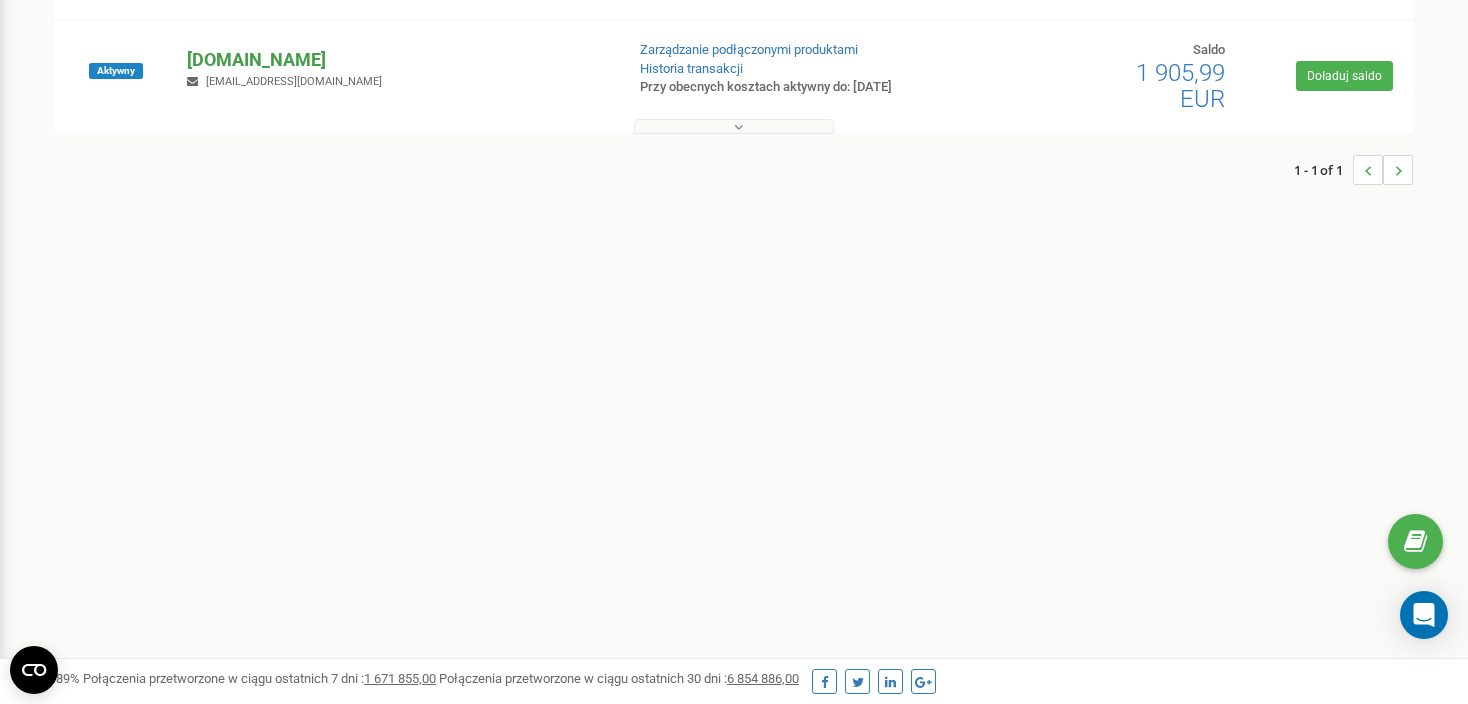 click on "[DOMAIN_NAME]" at bounding box center (396, 60) 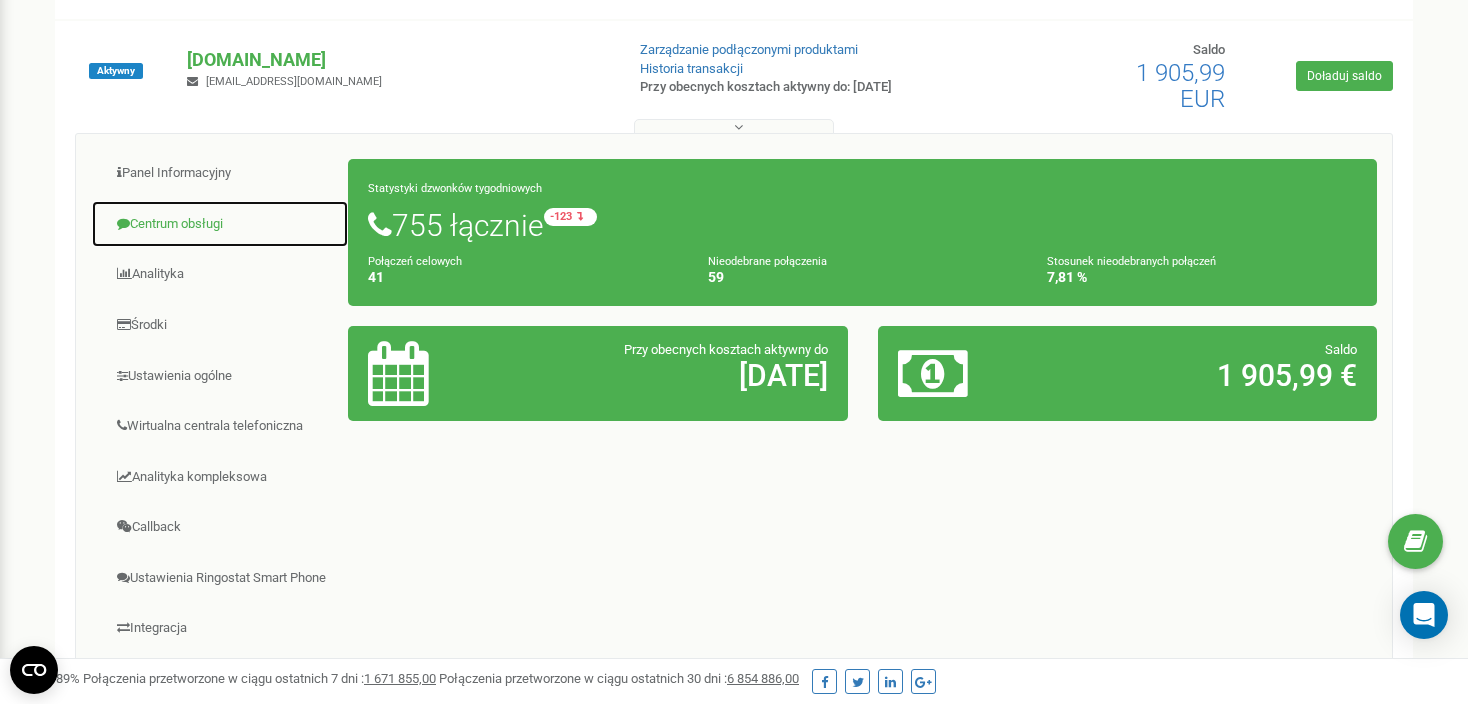 click on "Centrum obsługi" at bounding box center [220, 224] 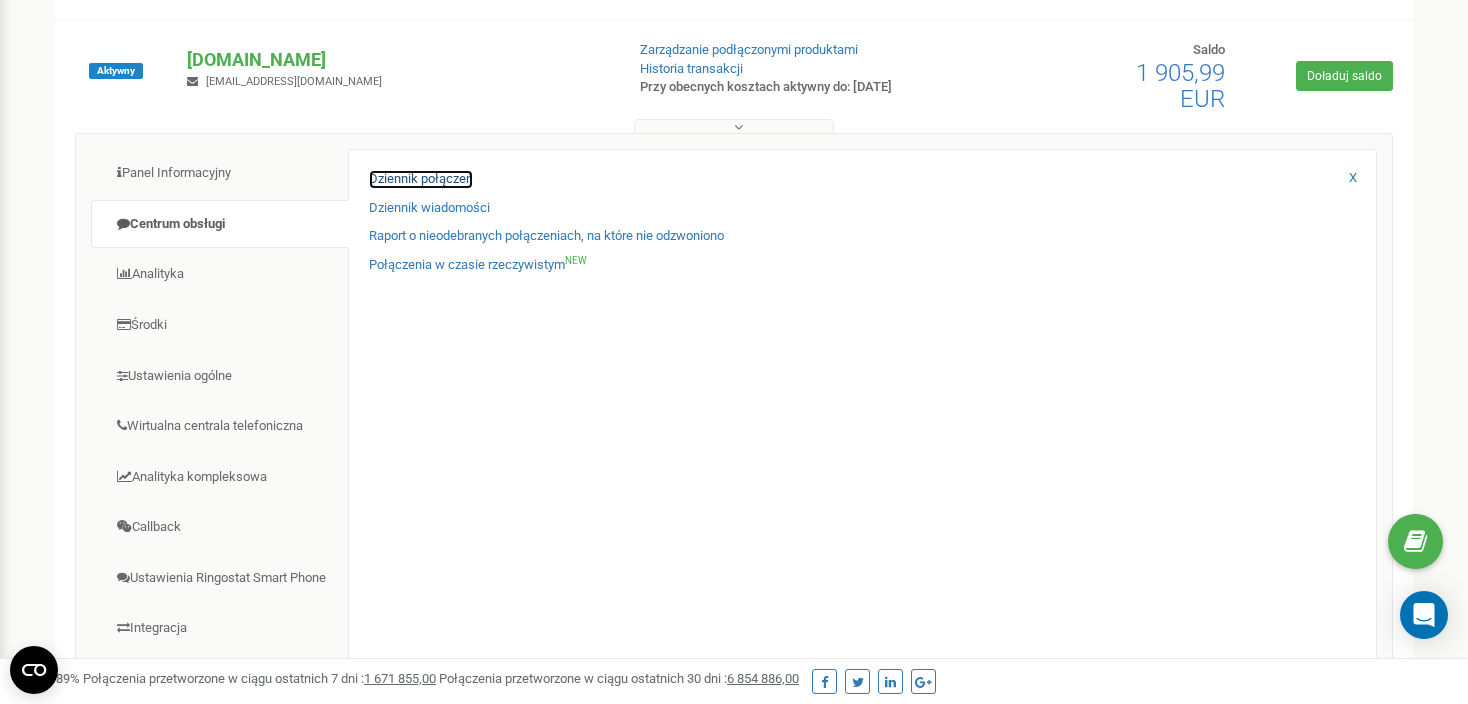click on "Dziennik połączeń" at bounding box center (421, 179) 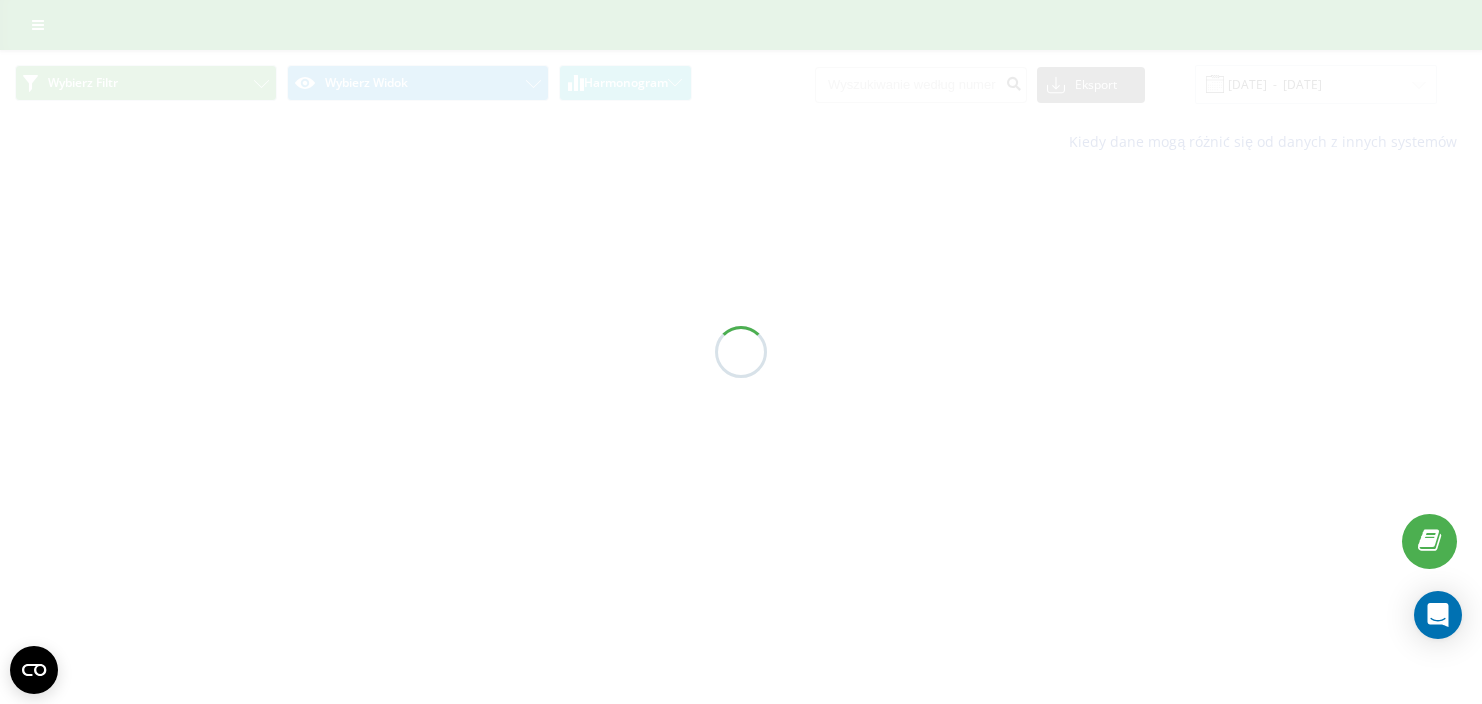 scroll, scrollTop: 0, scrollLeft: 0, axis: both 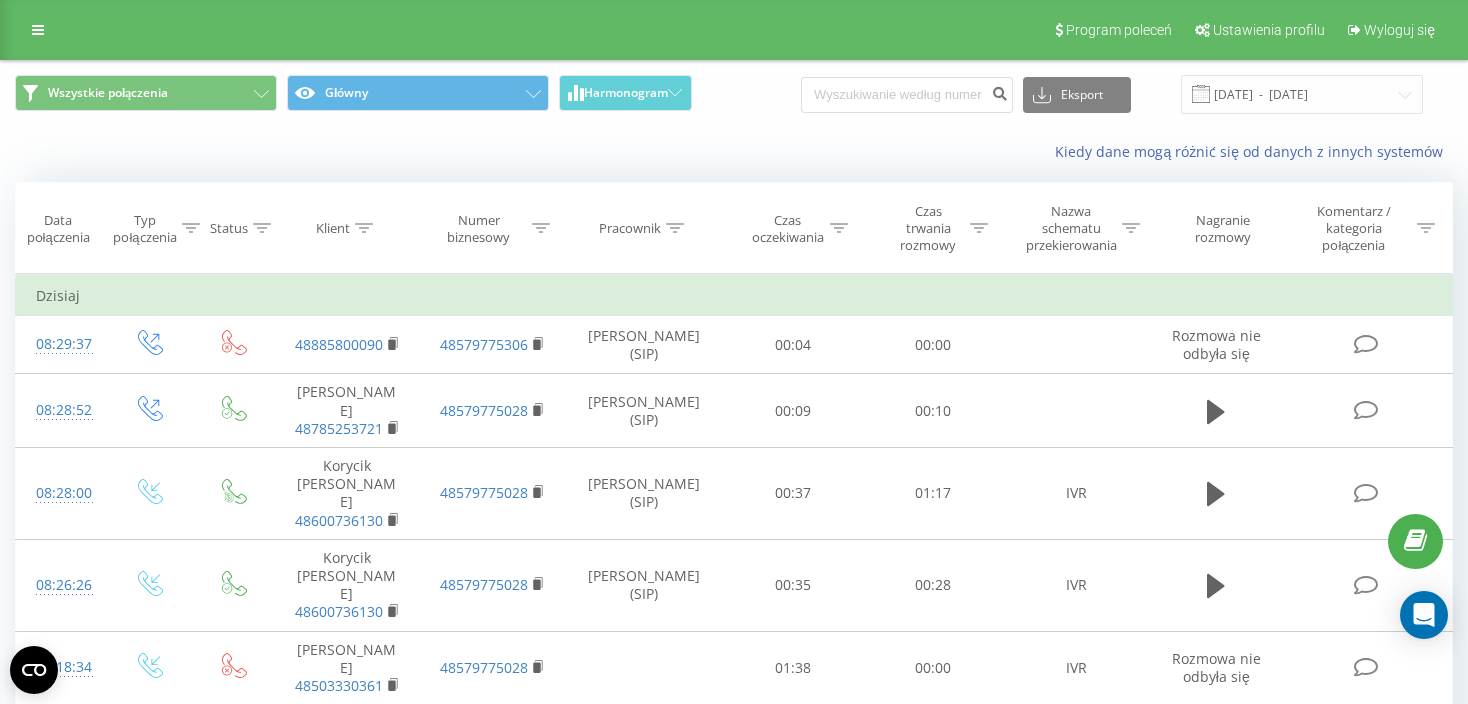 click on "Klient" at bounding box center [347, 228] 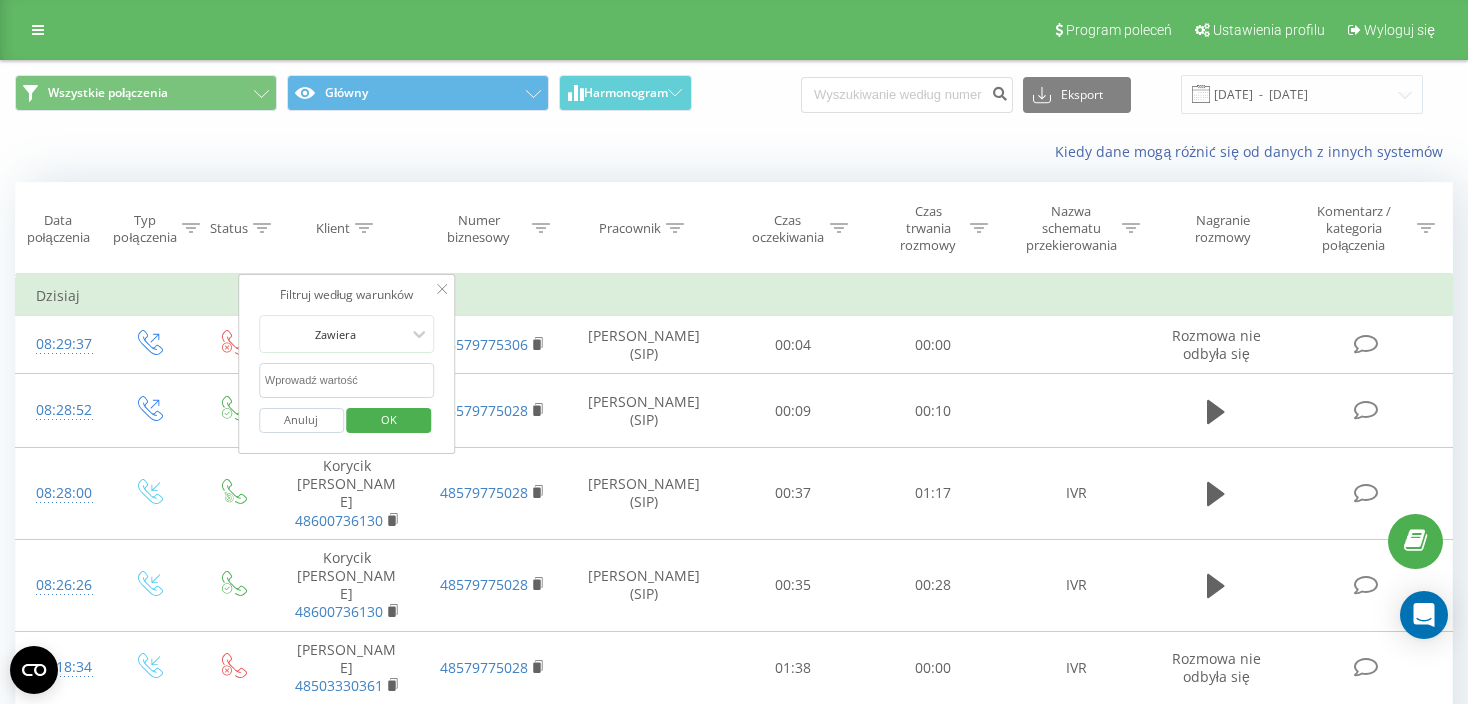 click at bounding box center (347, 380) 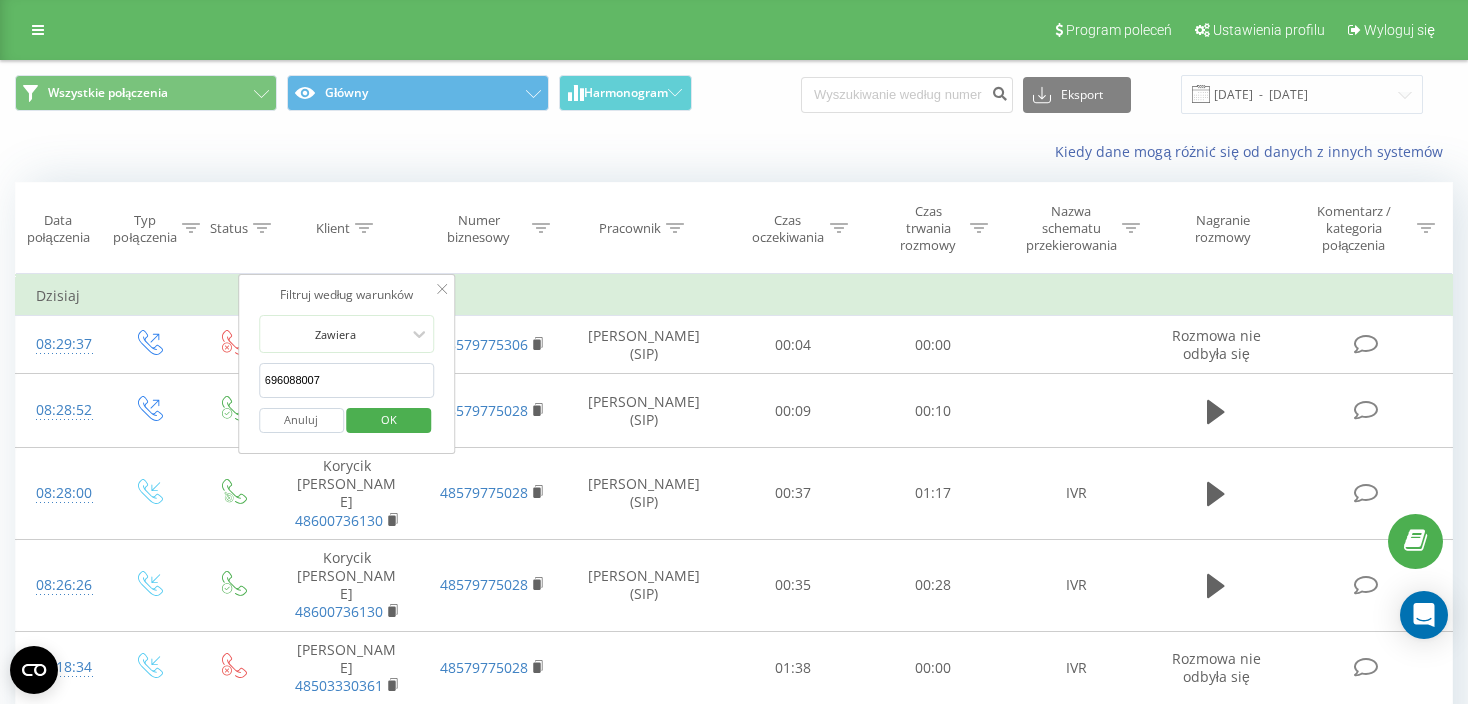 type on "696088007" 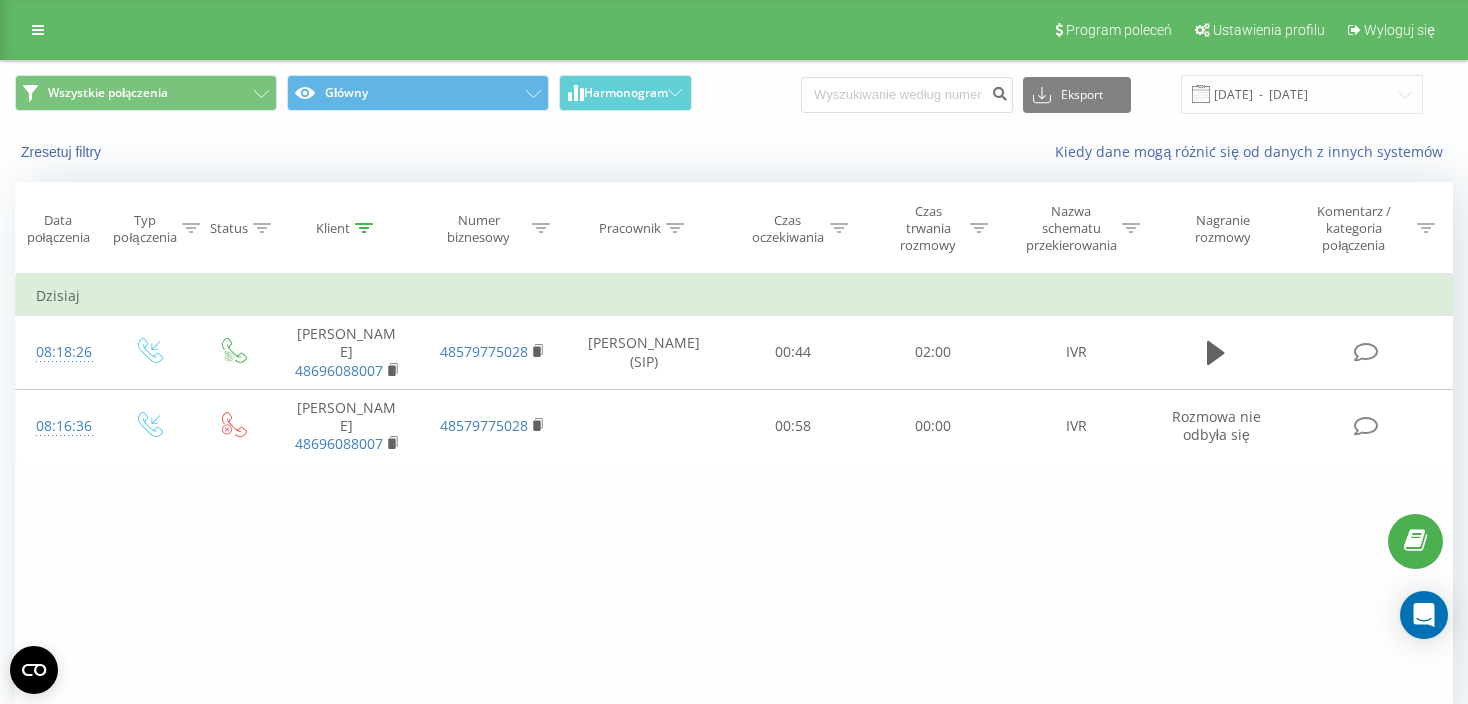 scroll, scrollTop: 94, scrollLeft: 0, axis: vertical 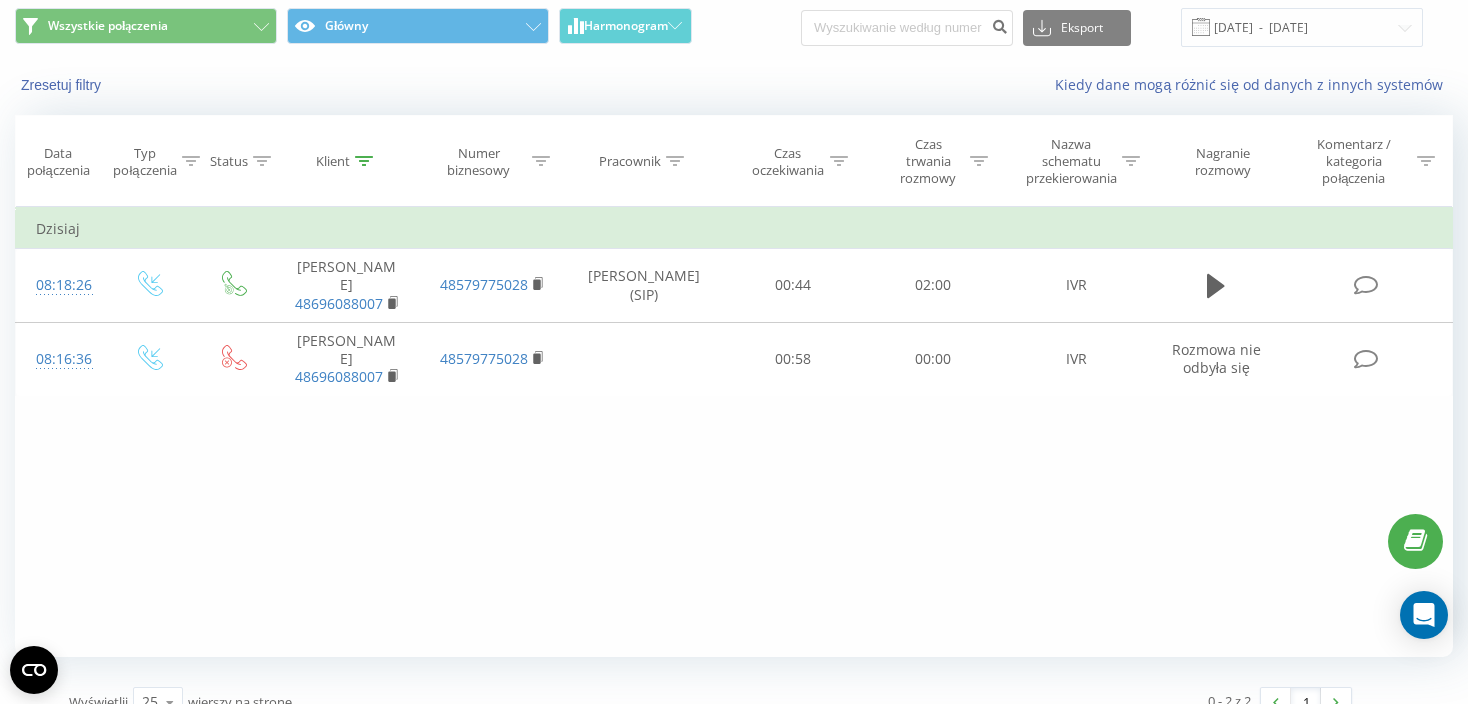 drag, startPoint x: 679, startPoint y: 510, endPoint x: 289, endPoint y: 447, distance: 395.0557 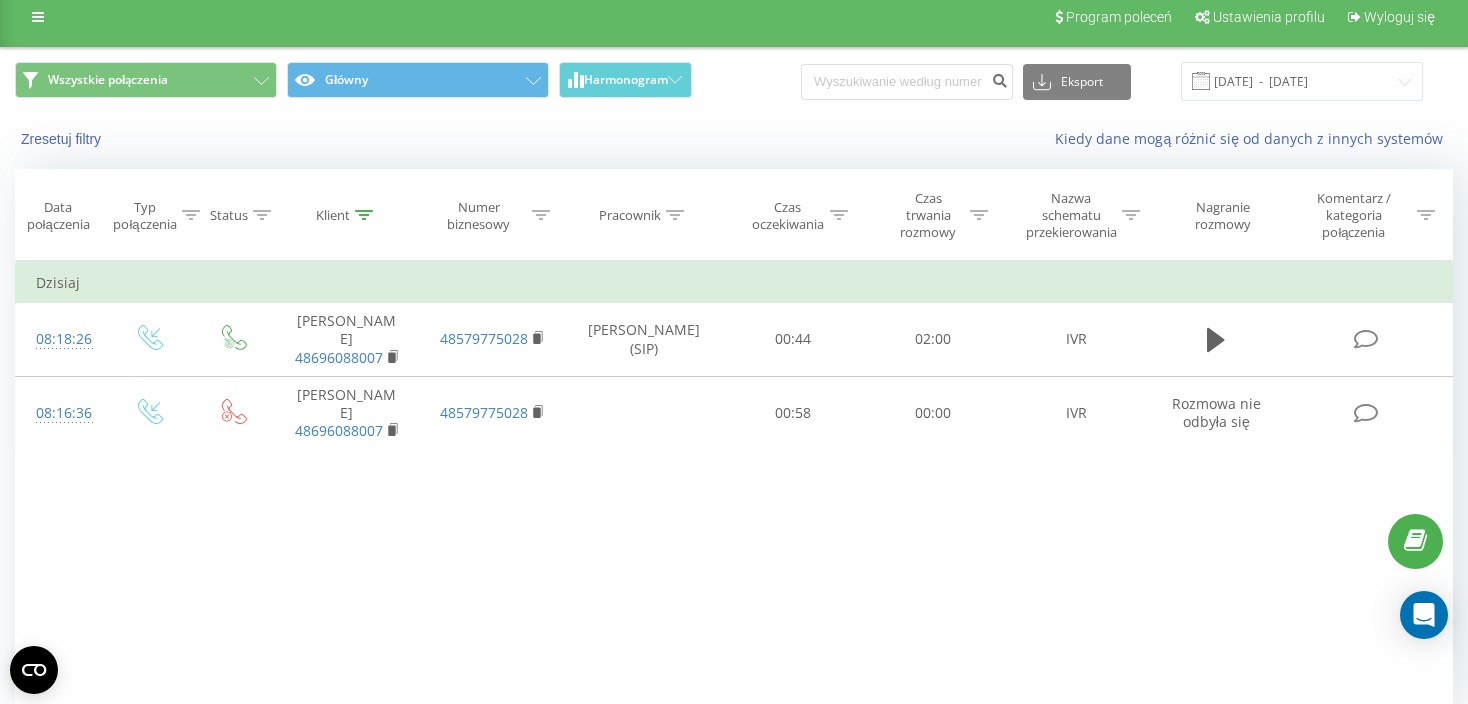 scroll, scrollTop: 0, scrollLeft: 0, axis: both 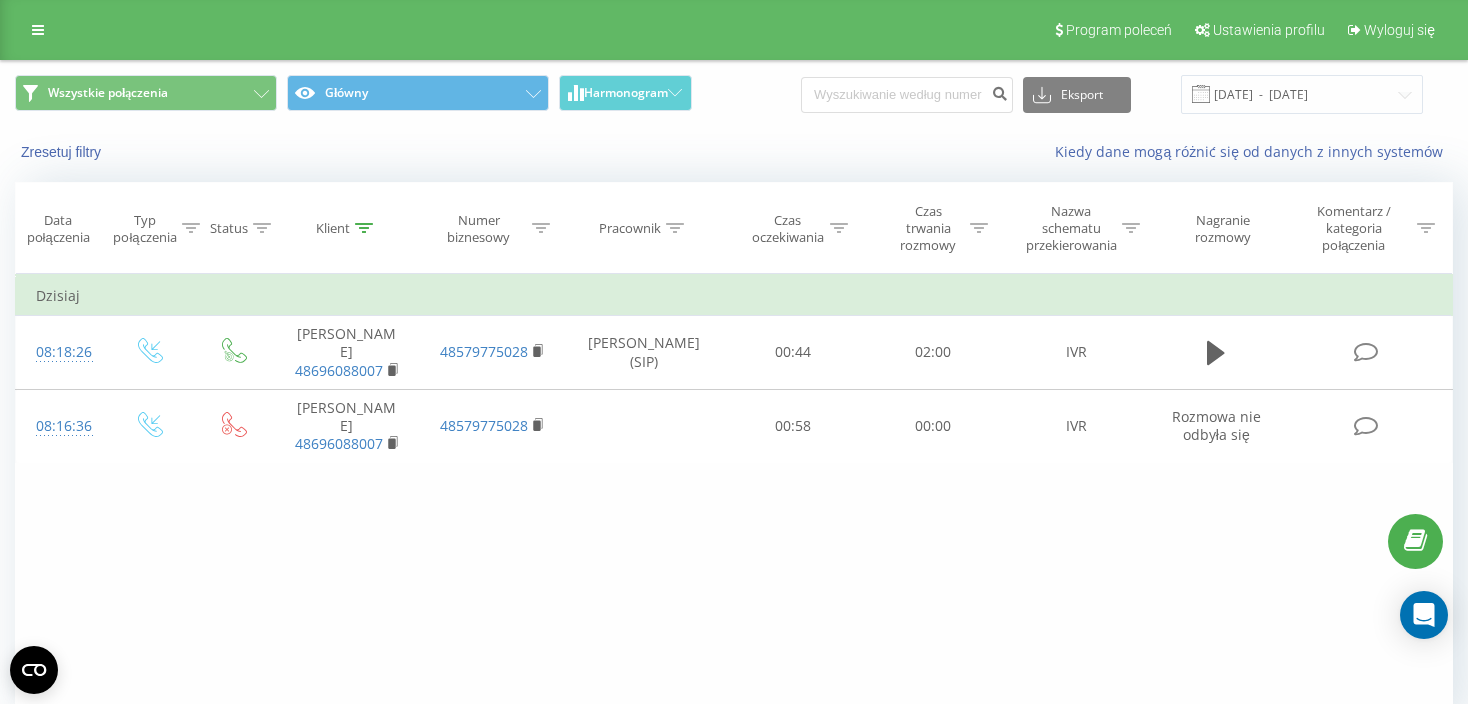 click at bounding box center [364, 228] 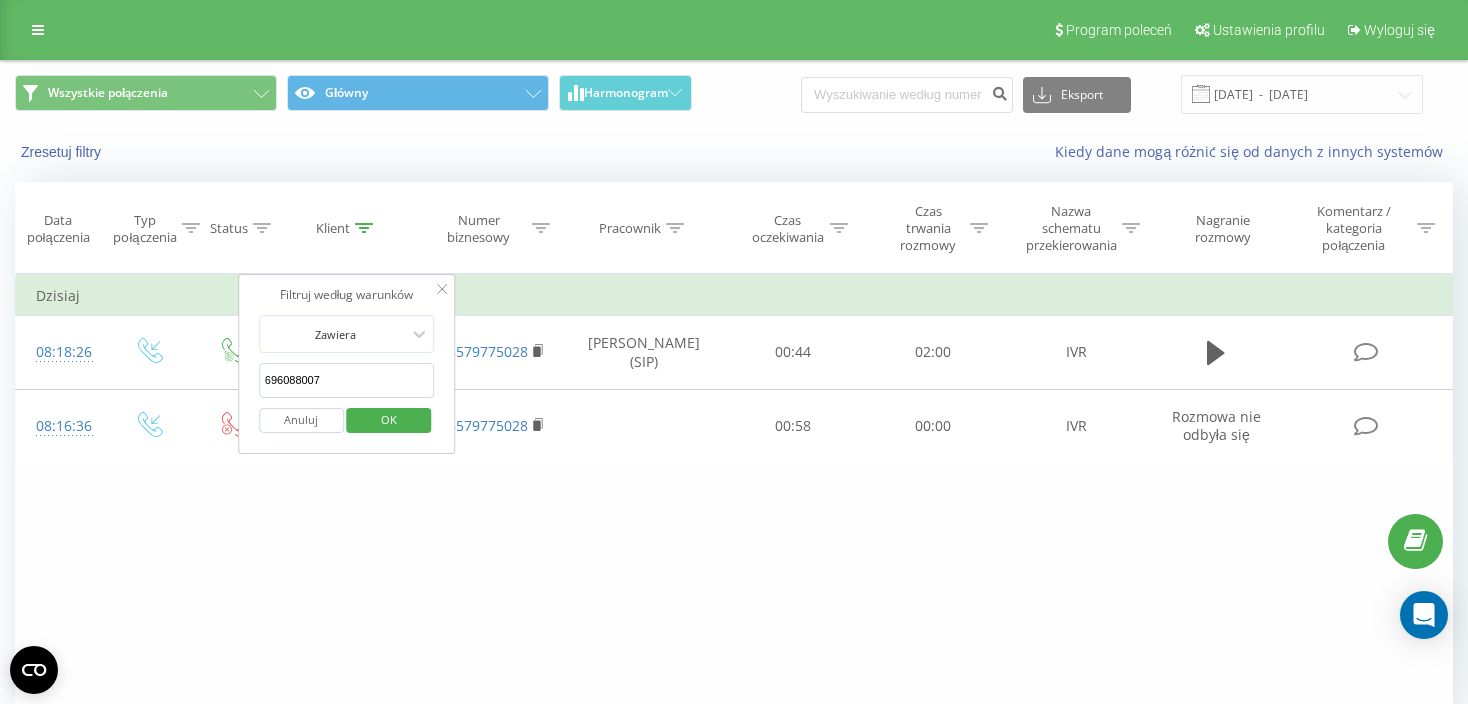 click on "696088007" at bounding box center [347, 380] 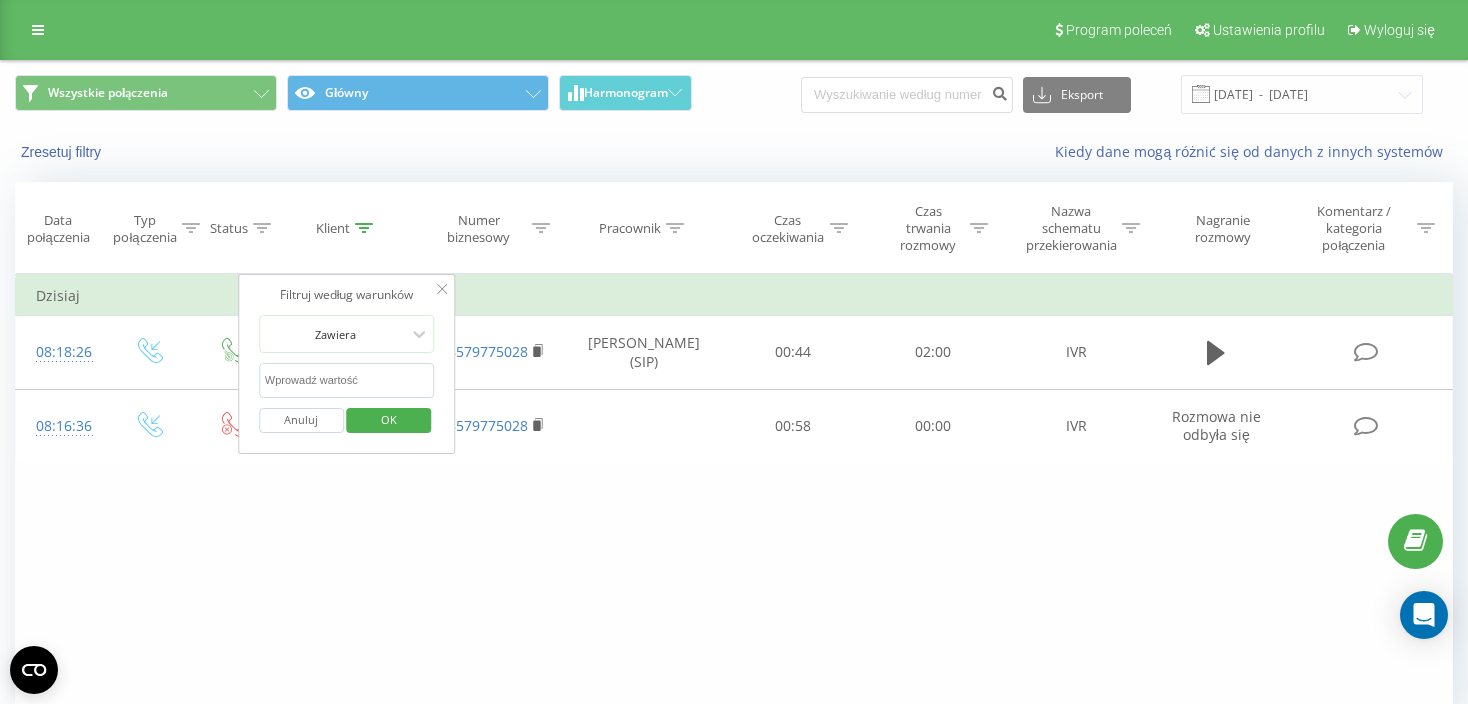 type 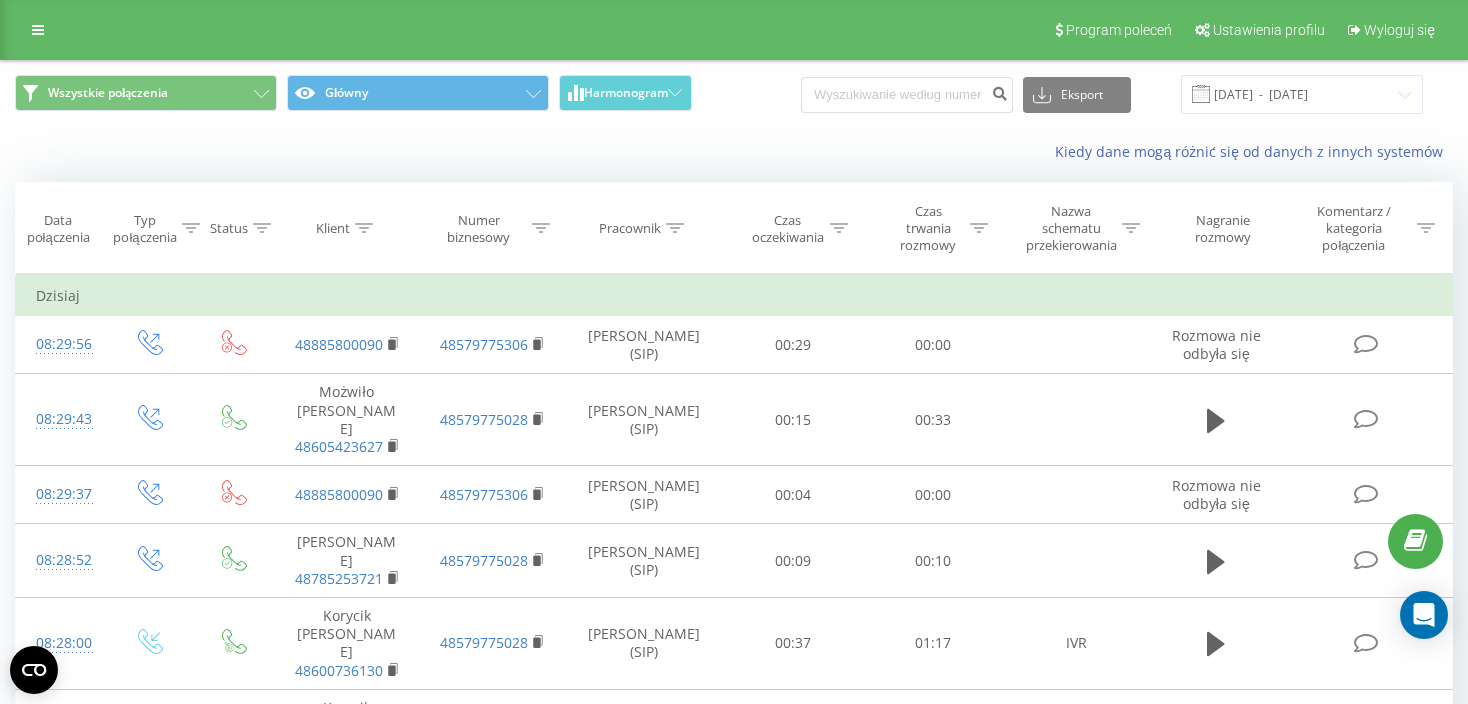 click 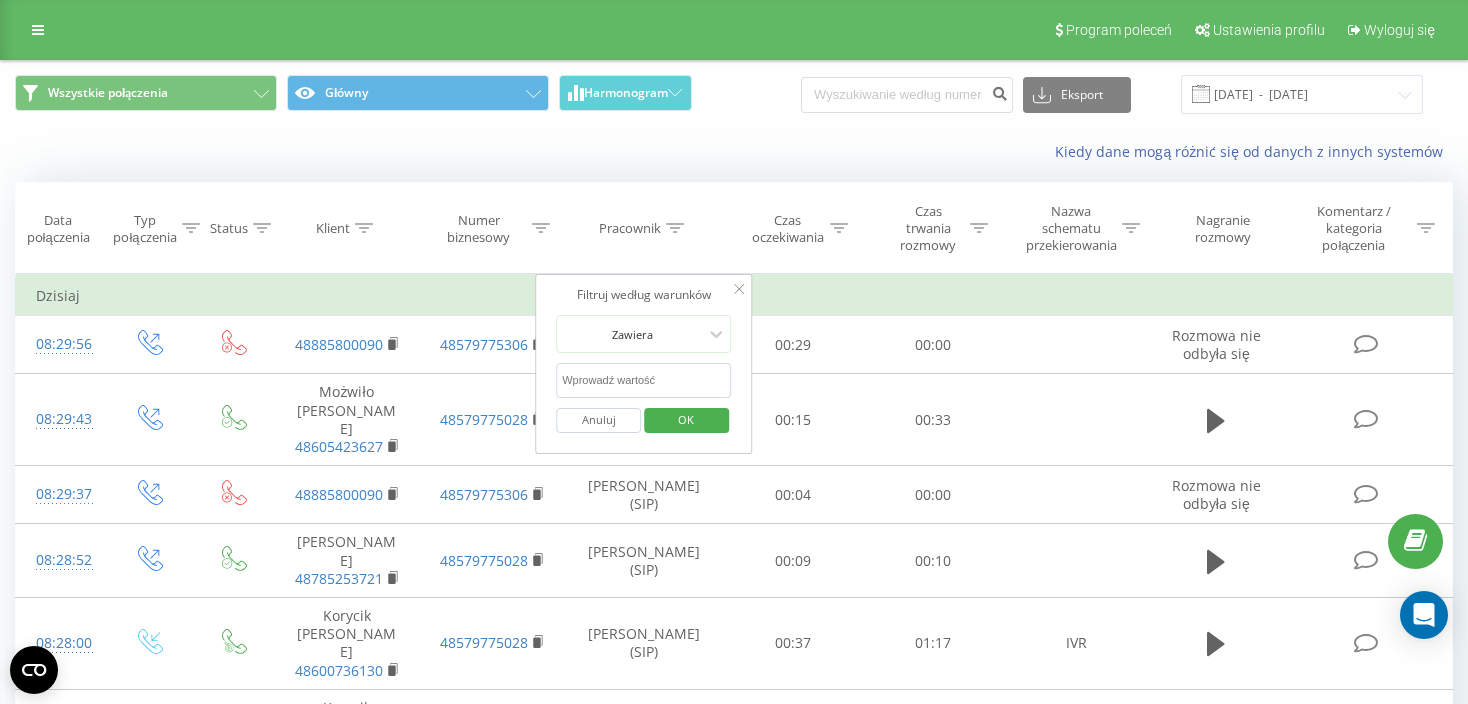 click at bounding box center (644, 380) 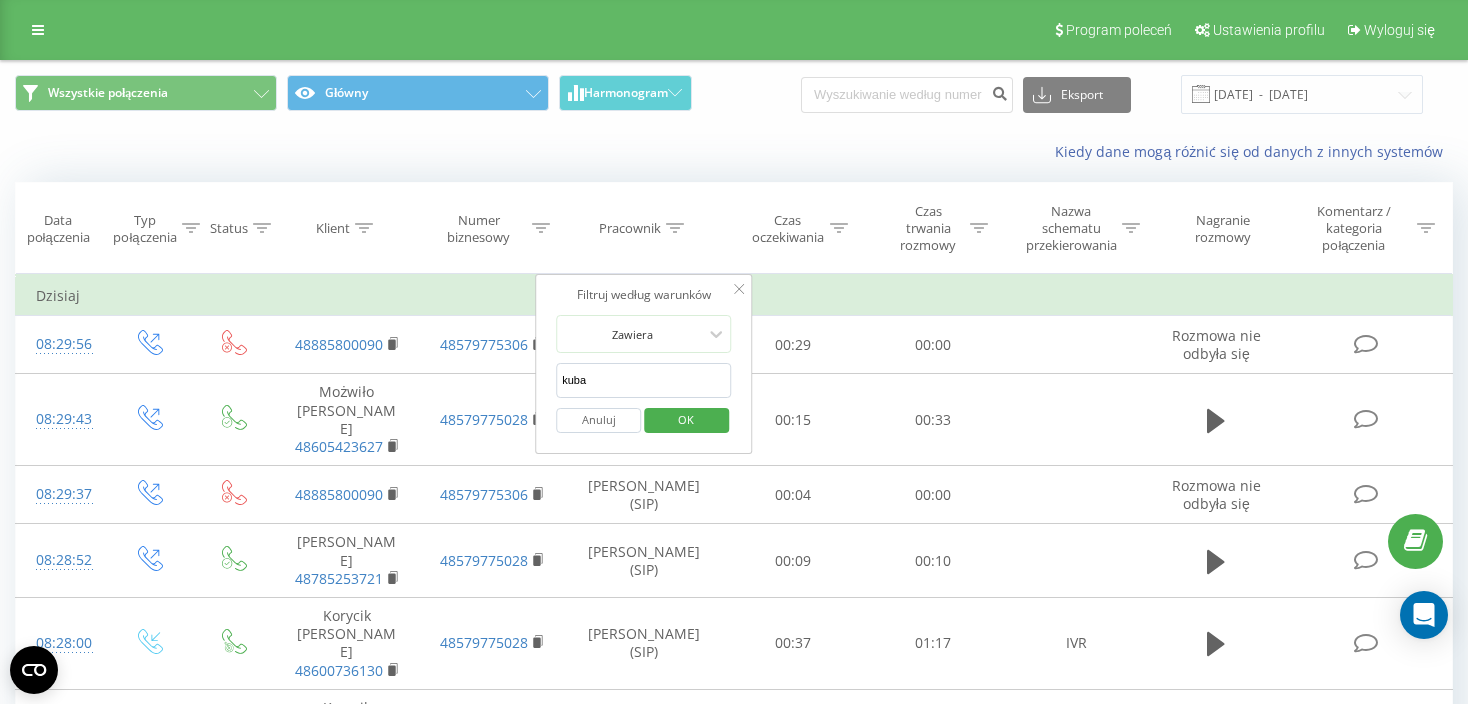 click on "OK" at bounding box center (686, 420) 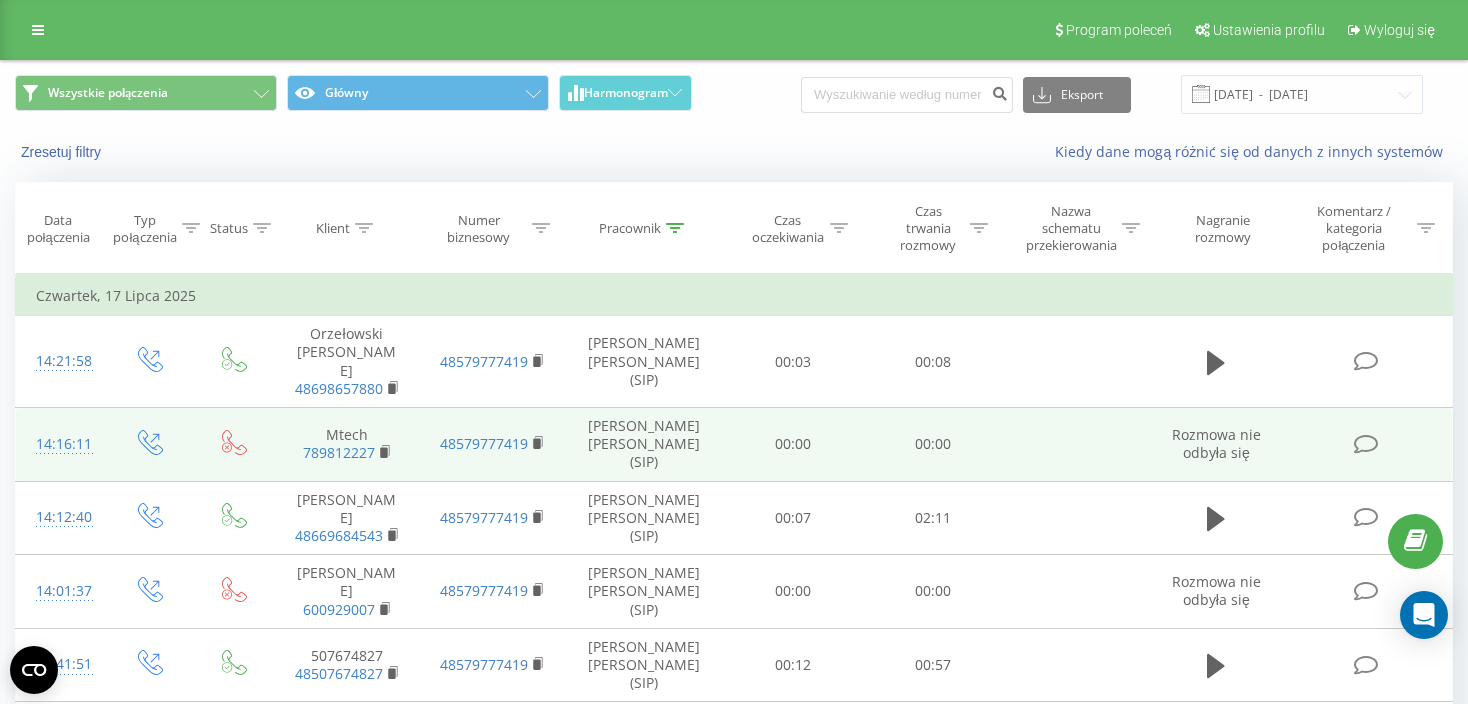 scroll, scrollTop: 200, scrollLeft: 0, axis: vertical 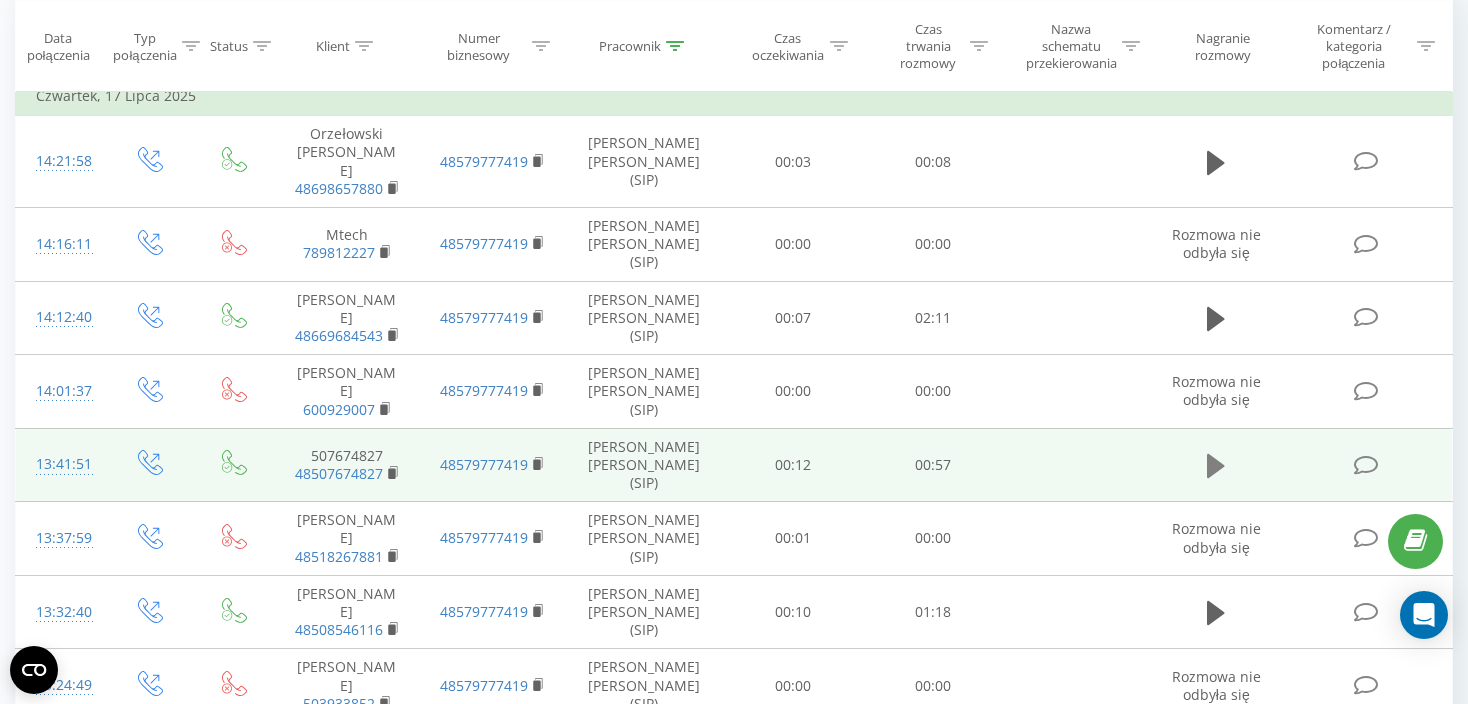 click 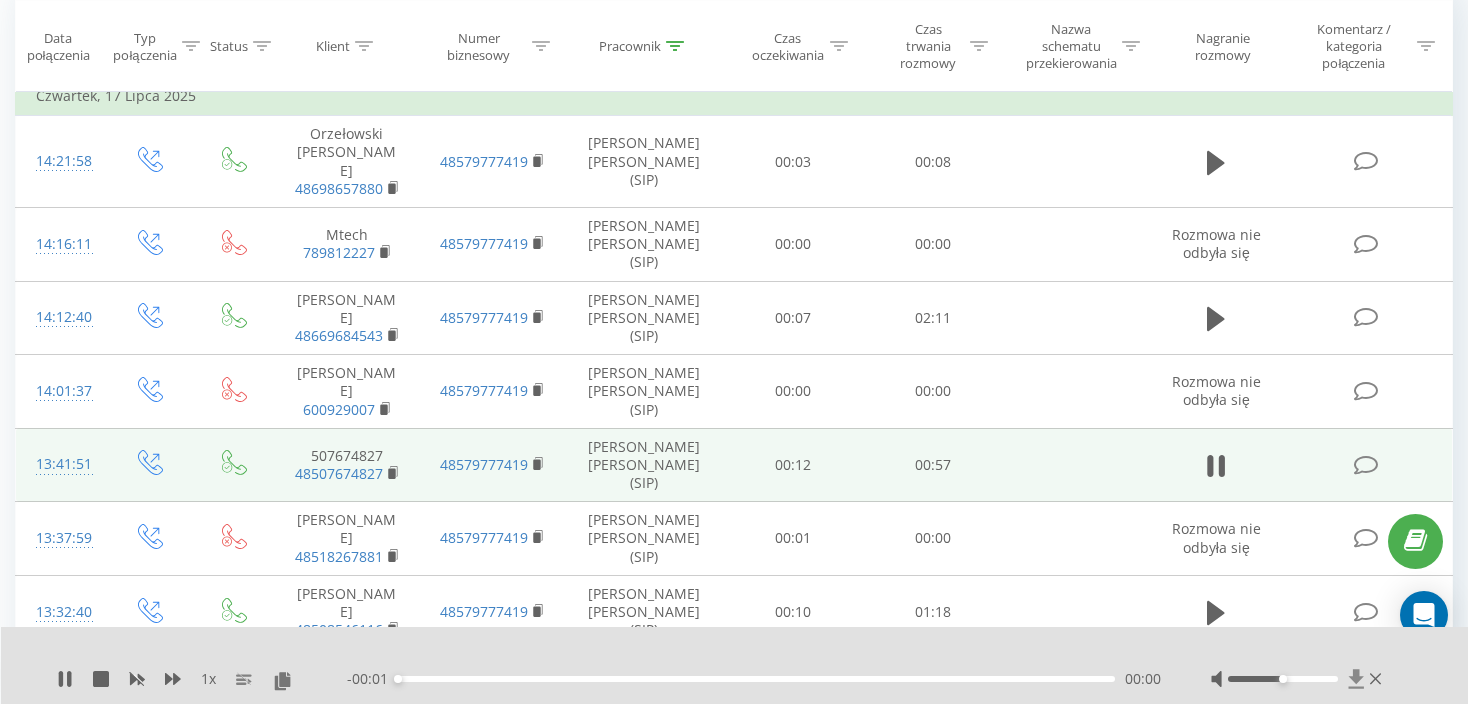 click 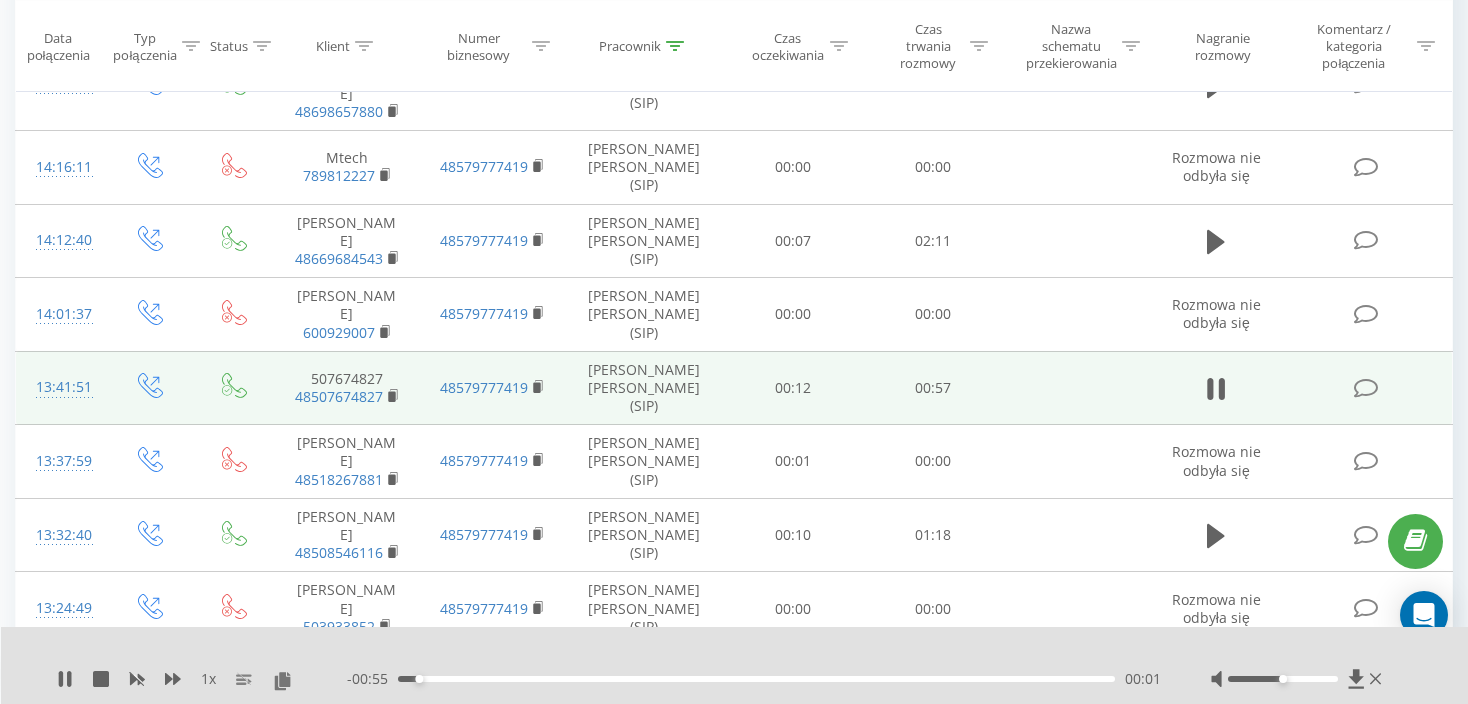scroll, scrollTop: 400, scrollLeft: 0, axis: vertical 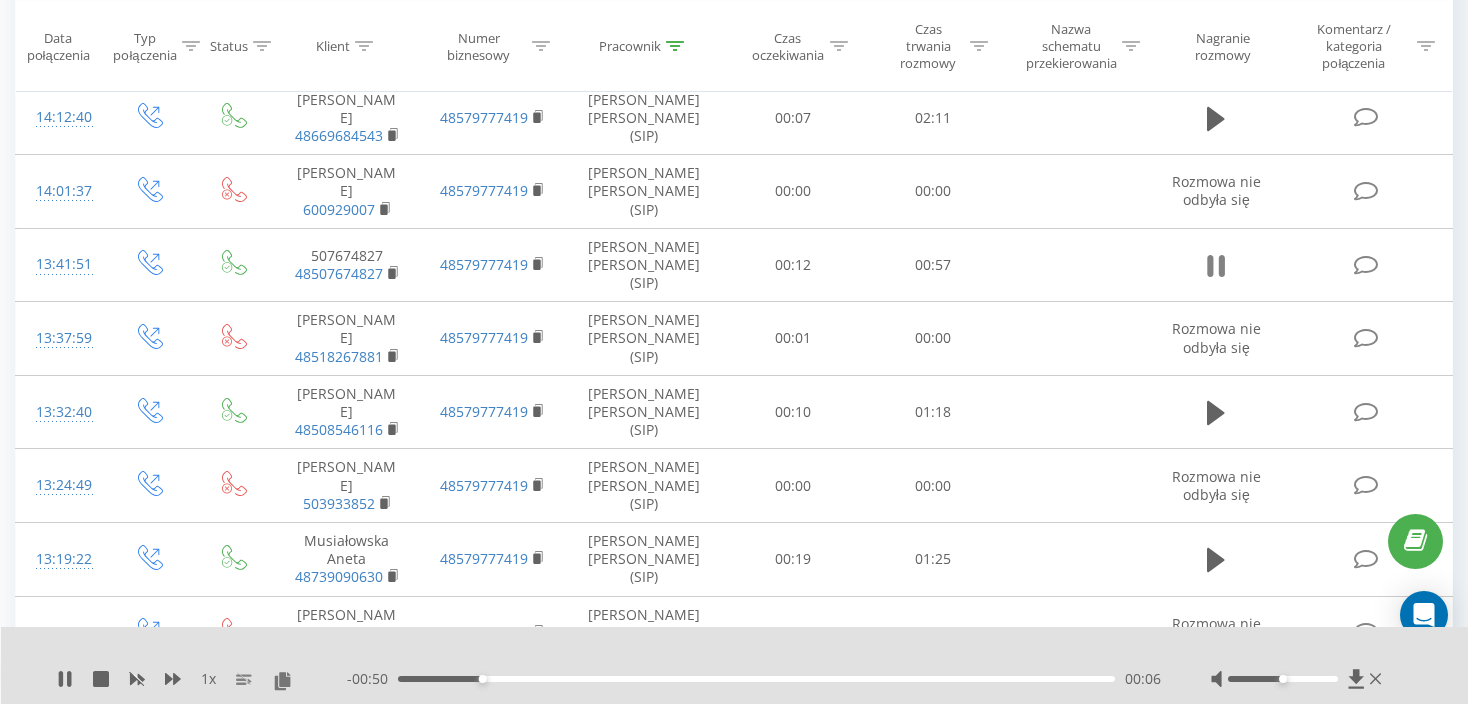 click 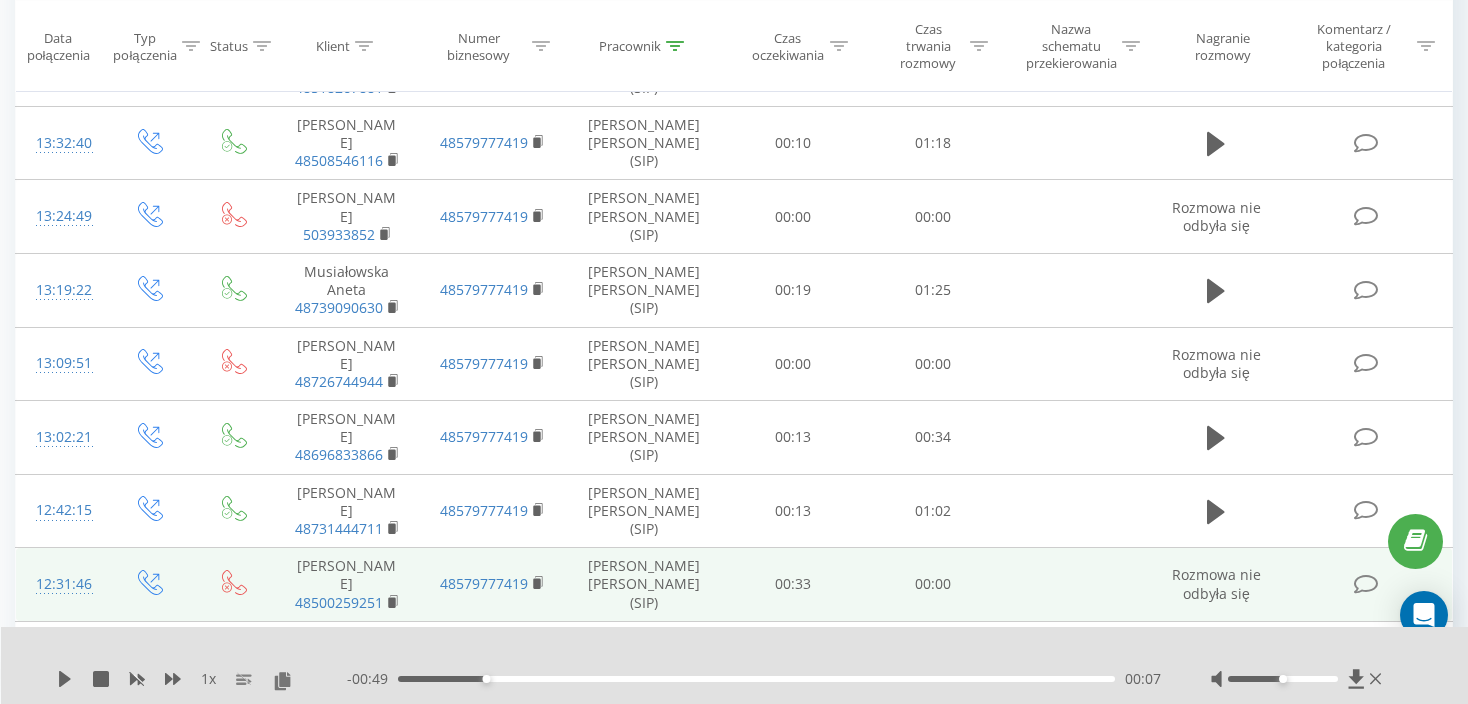 scroll, scrollTop: 700, scrollLeft: 0, axis: vertical 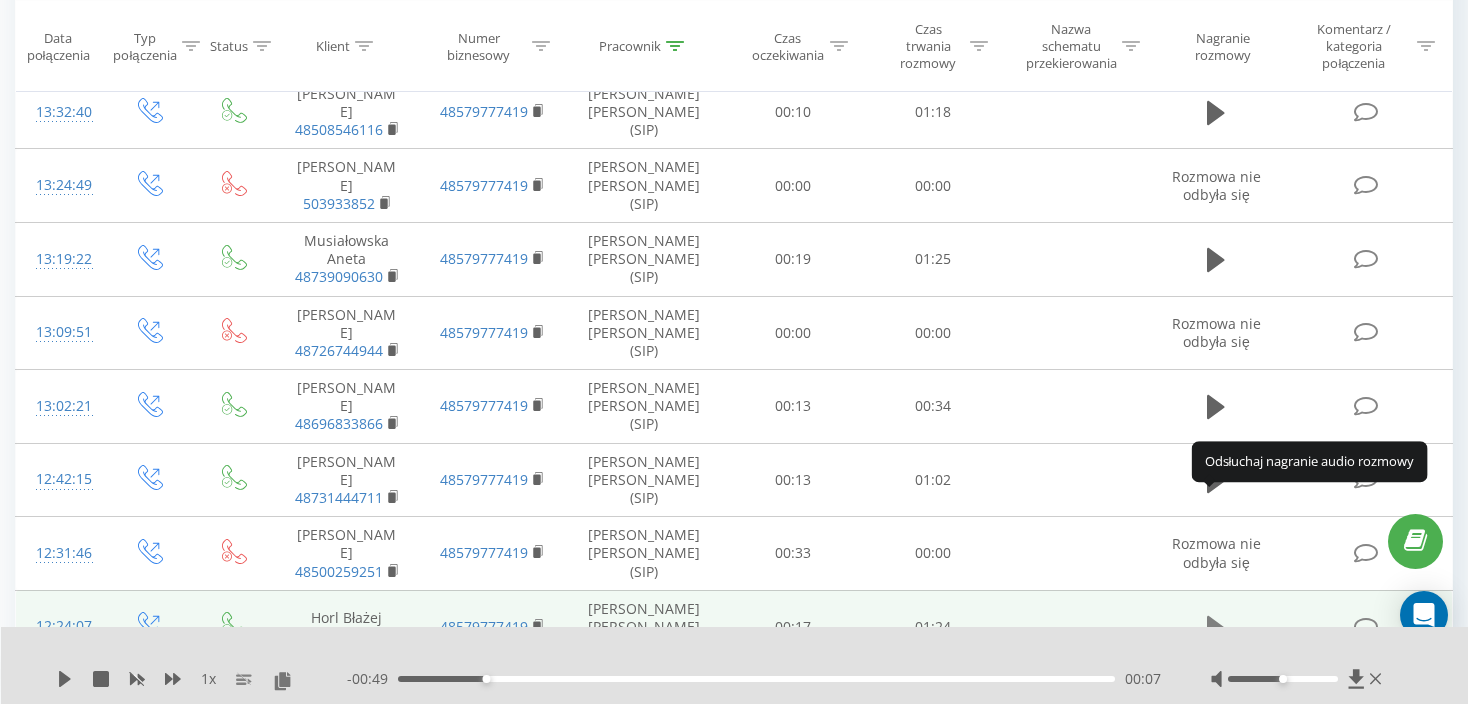 click at bounding box center [1216, 628] 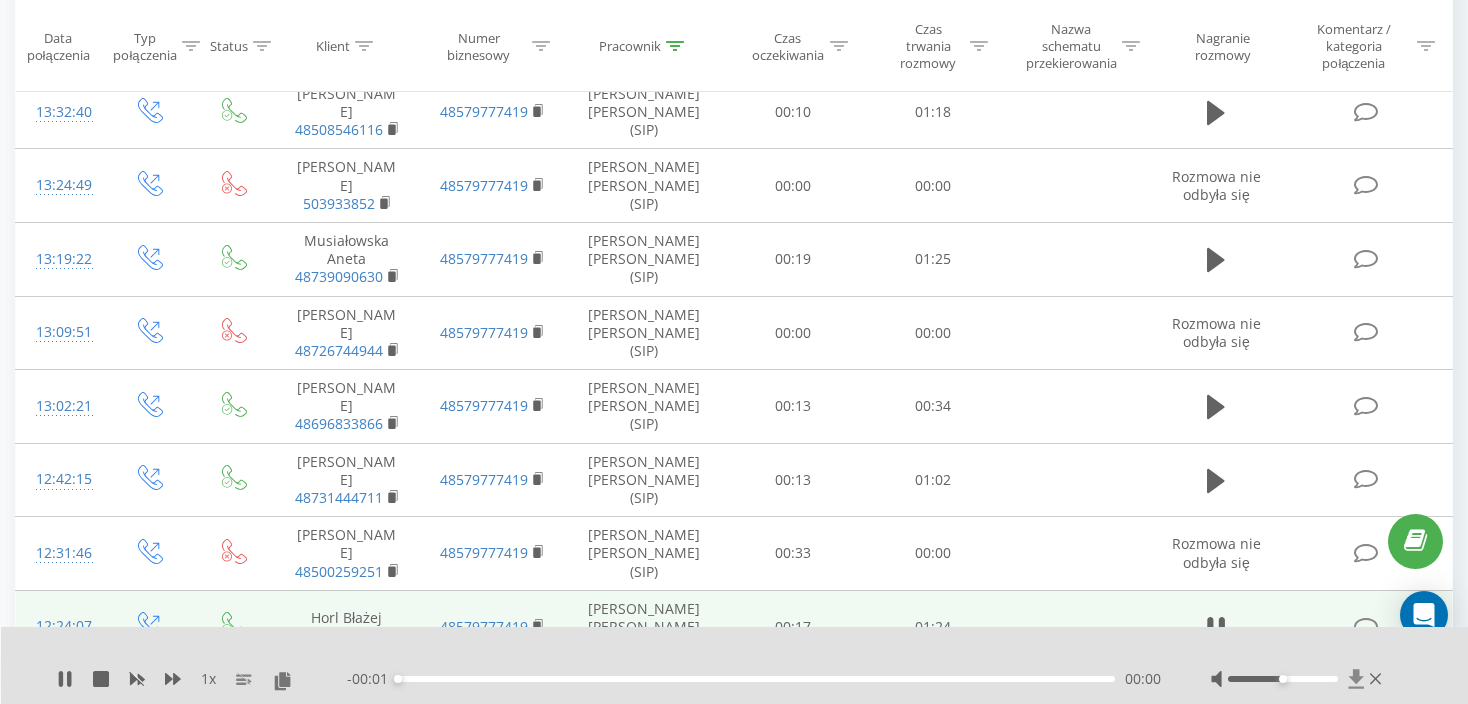 click 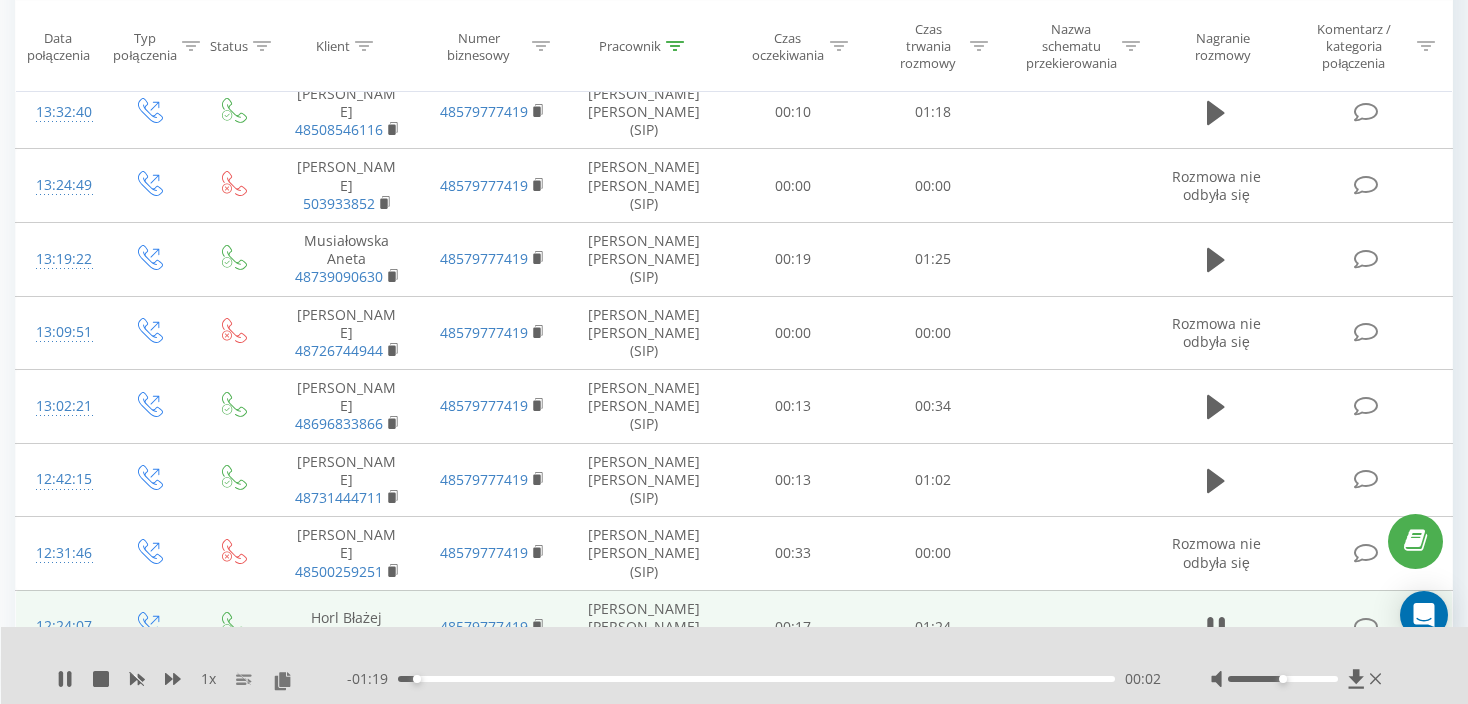 click on "1 x" at bounding box center [202, 679] 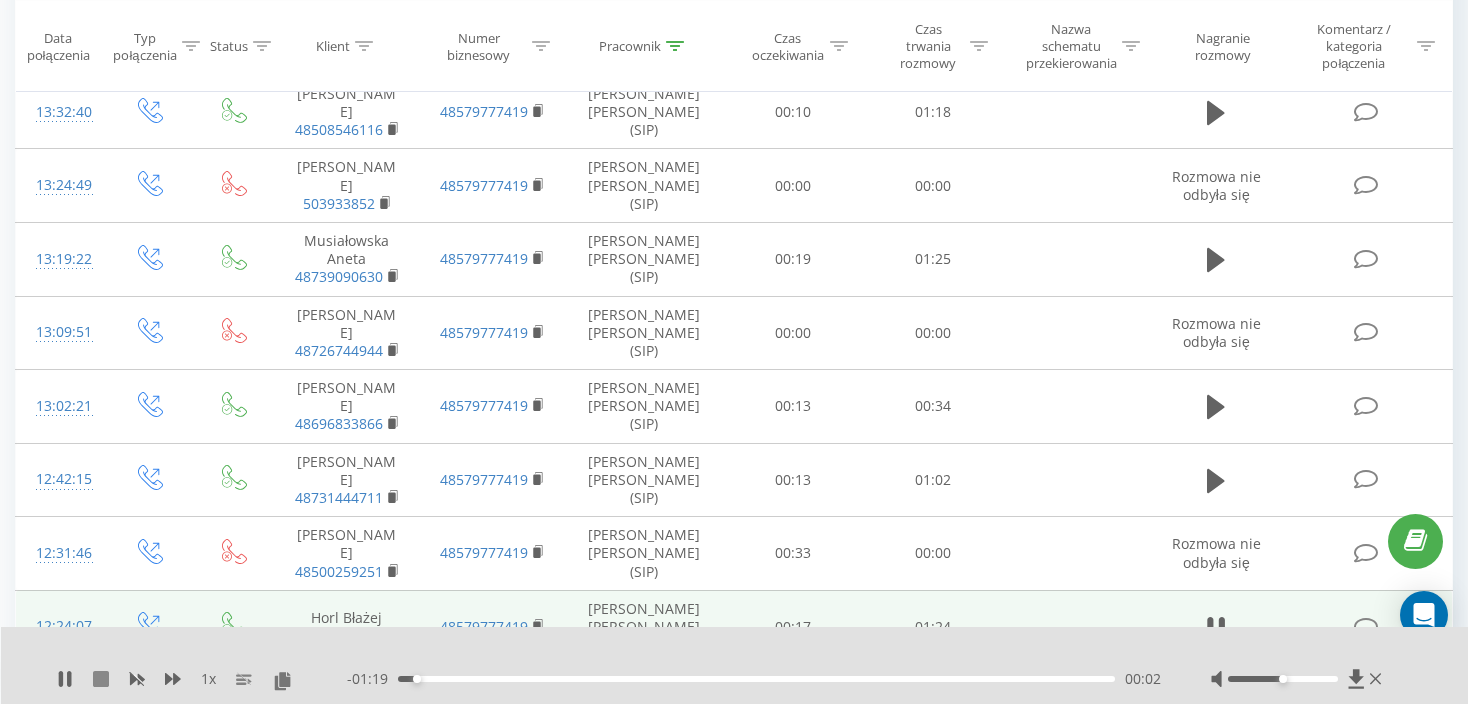 click 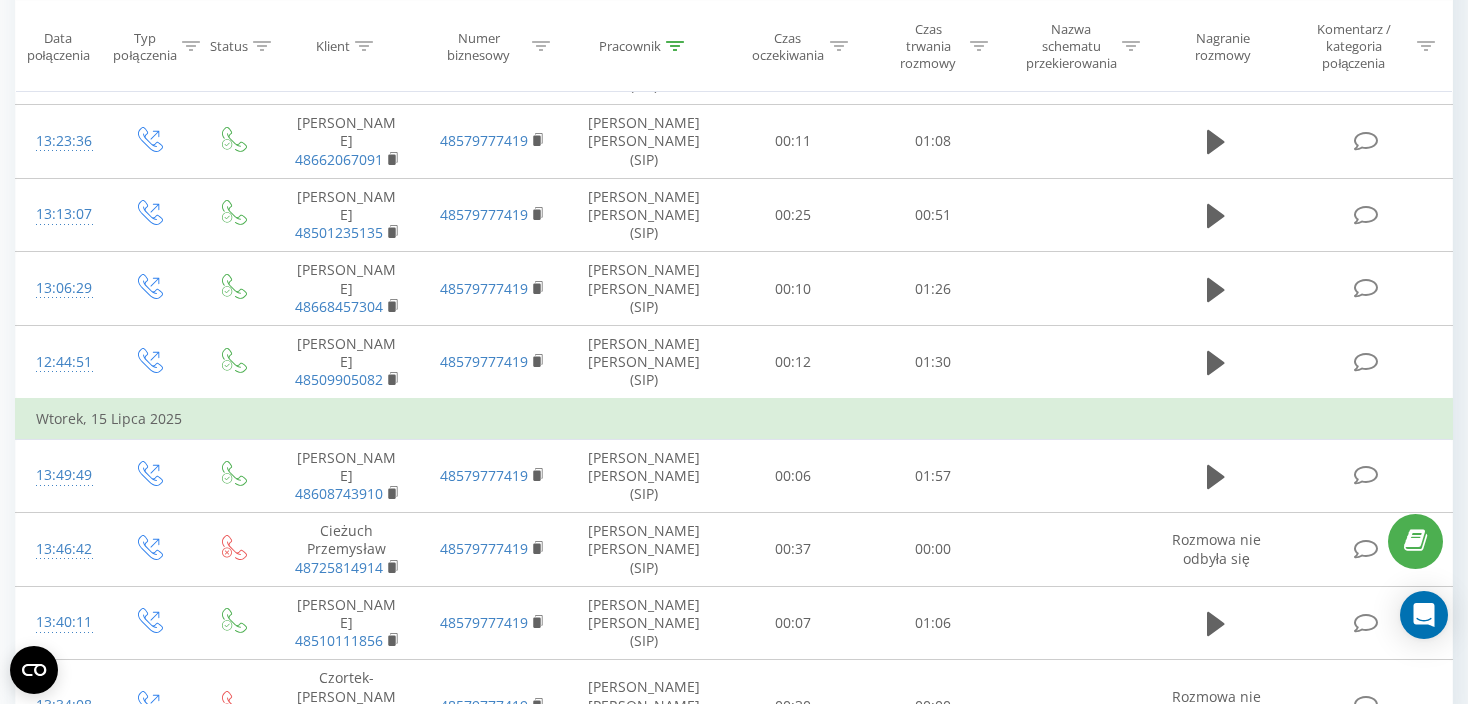 scroll, scrollTop: 1526, scrollLeft: 0, axis: vertical 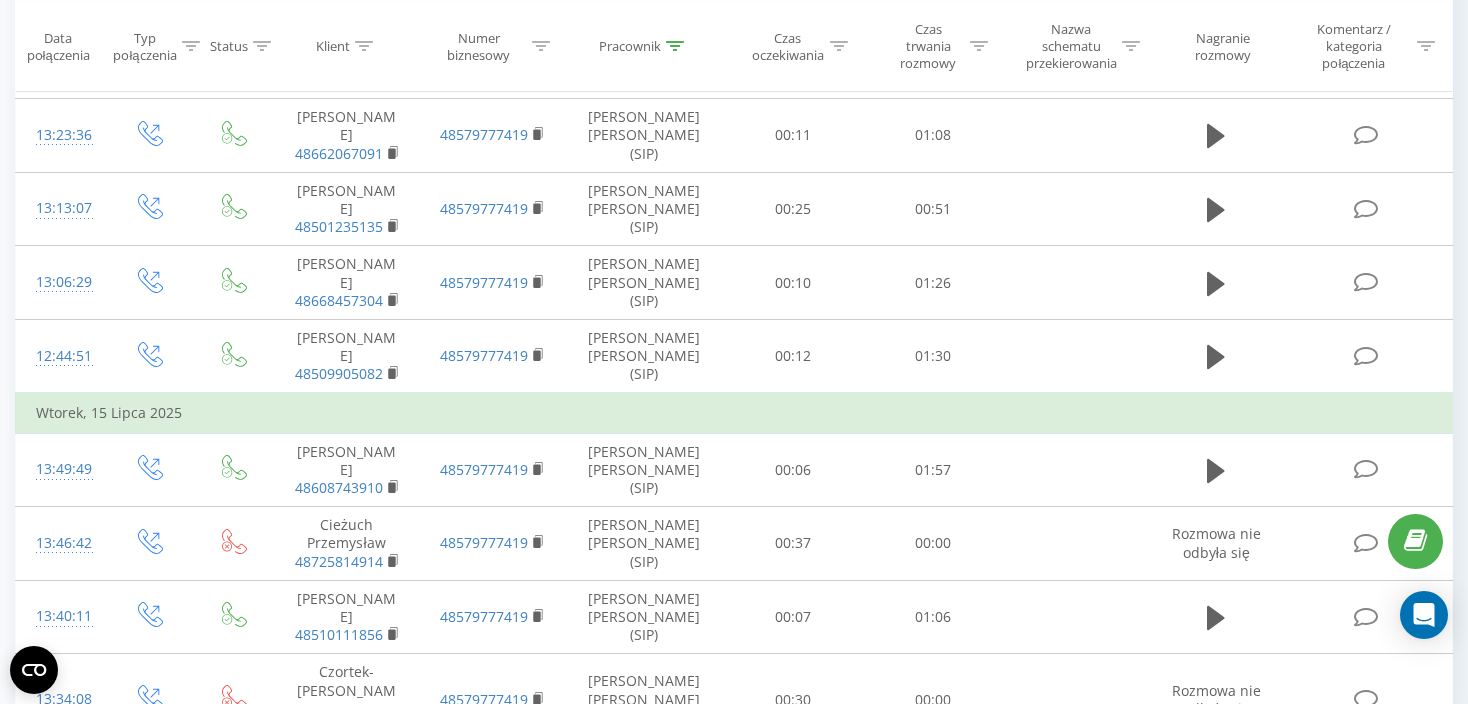 click on "2" at bounding box center (1156, 868) 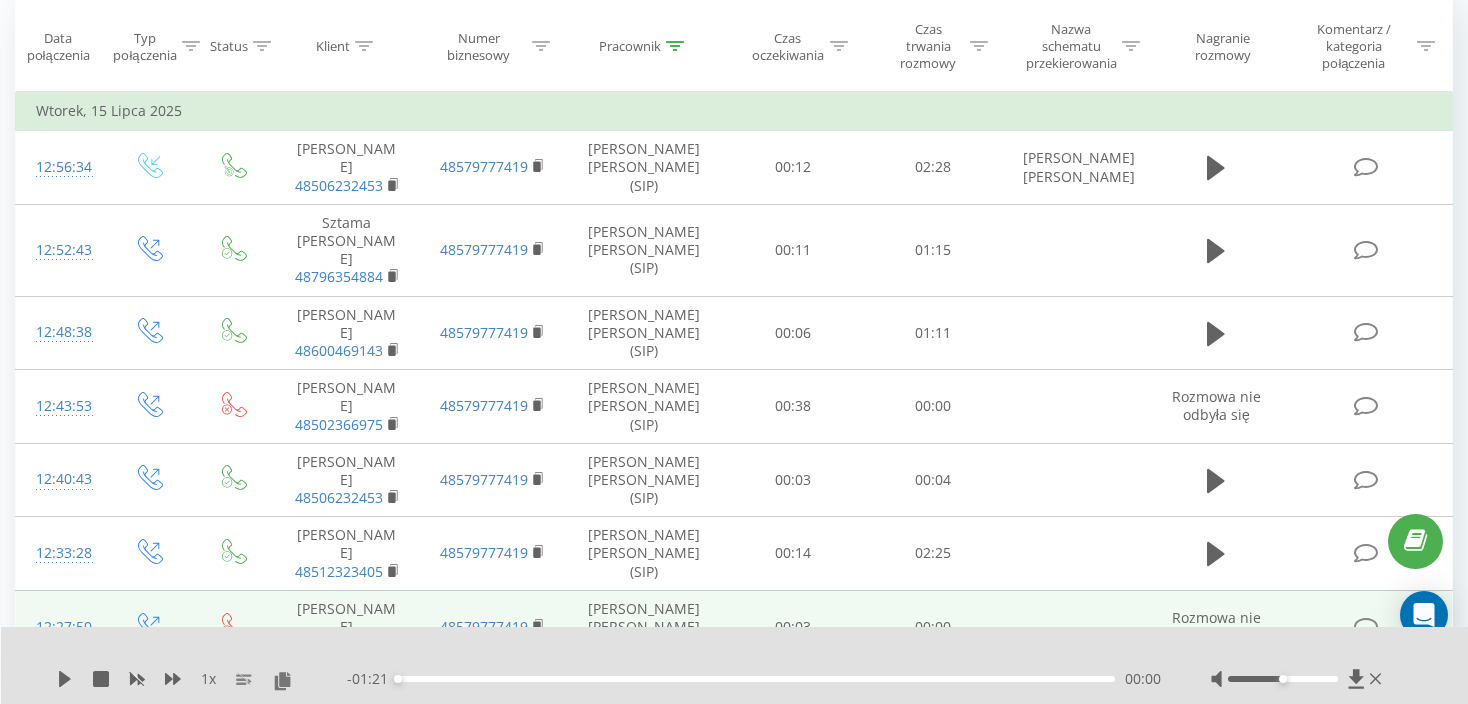 scroll, scrollTop: 132, scrollLeft: 0, axis: vertical 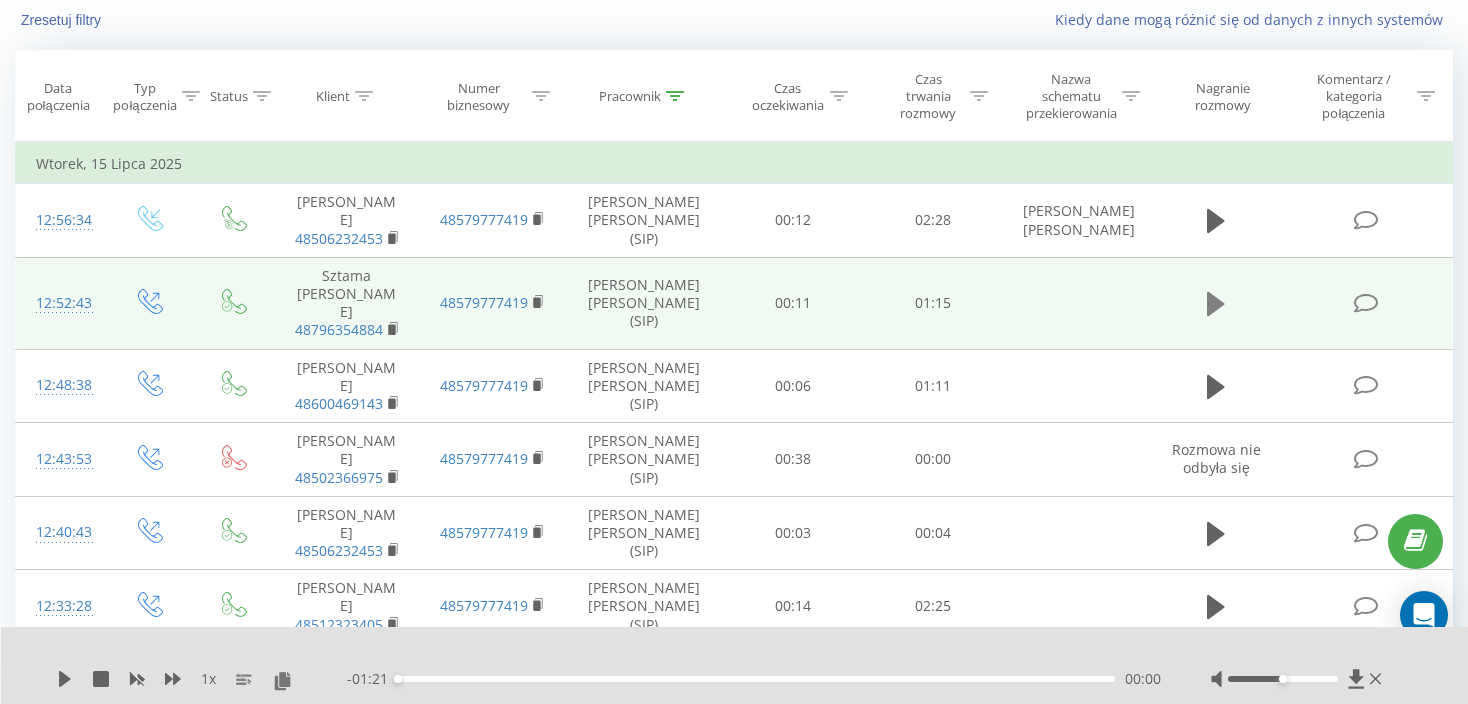 click 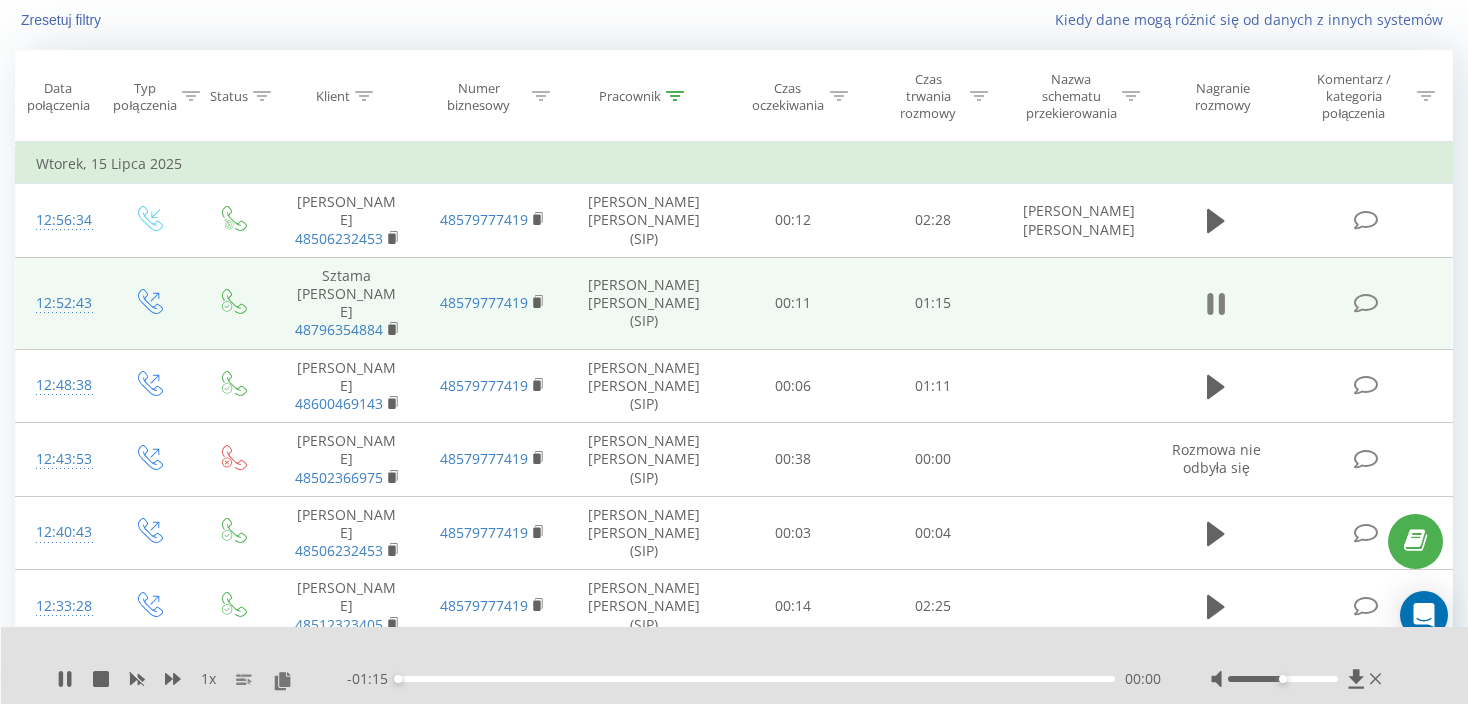 click 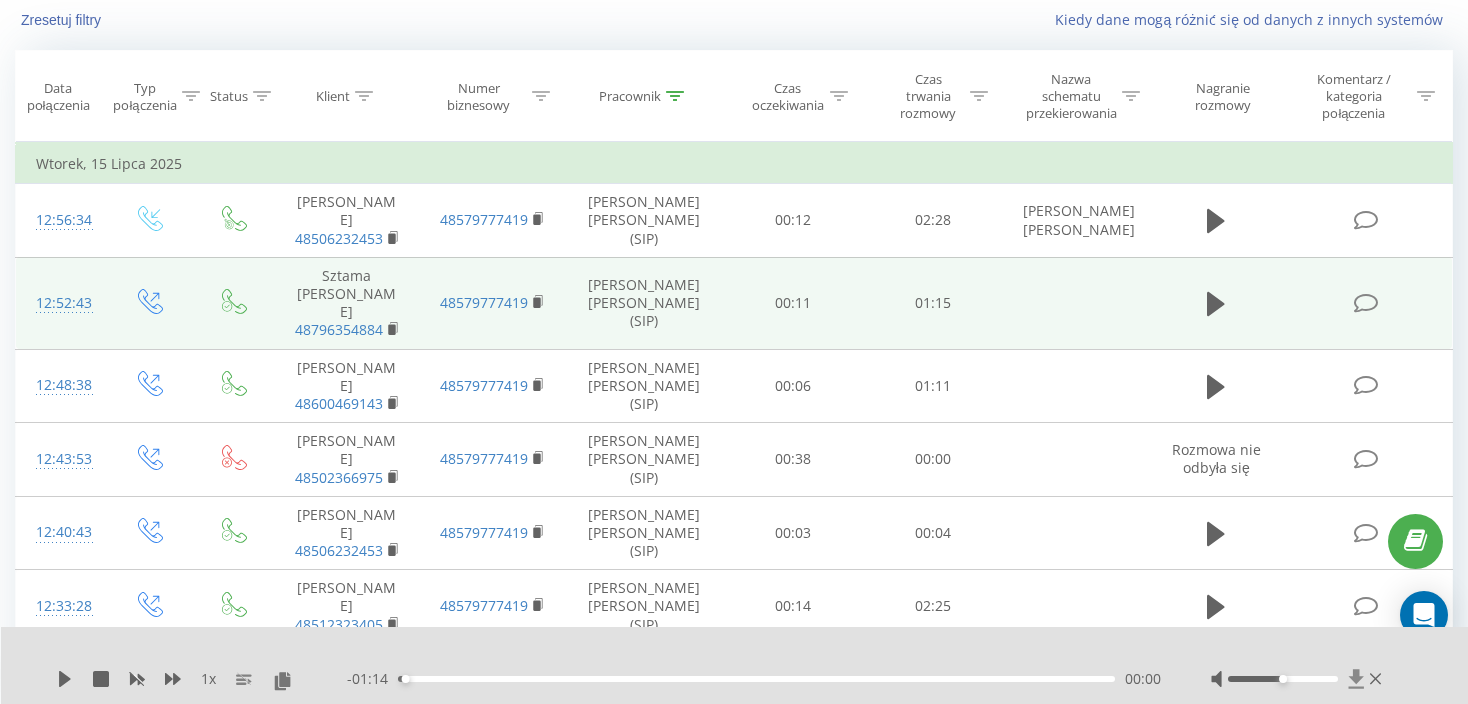 click 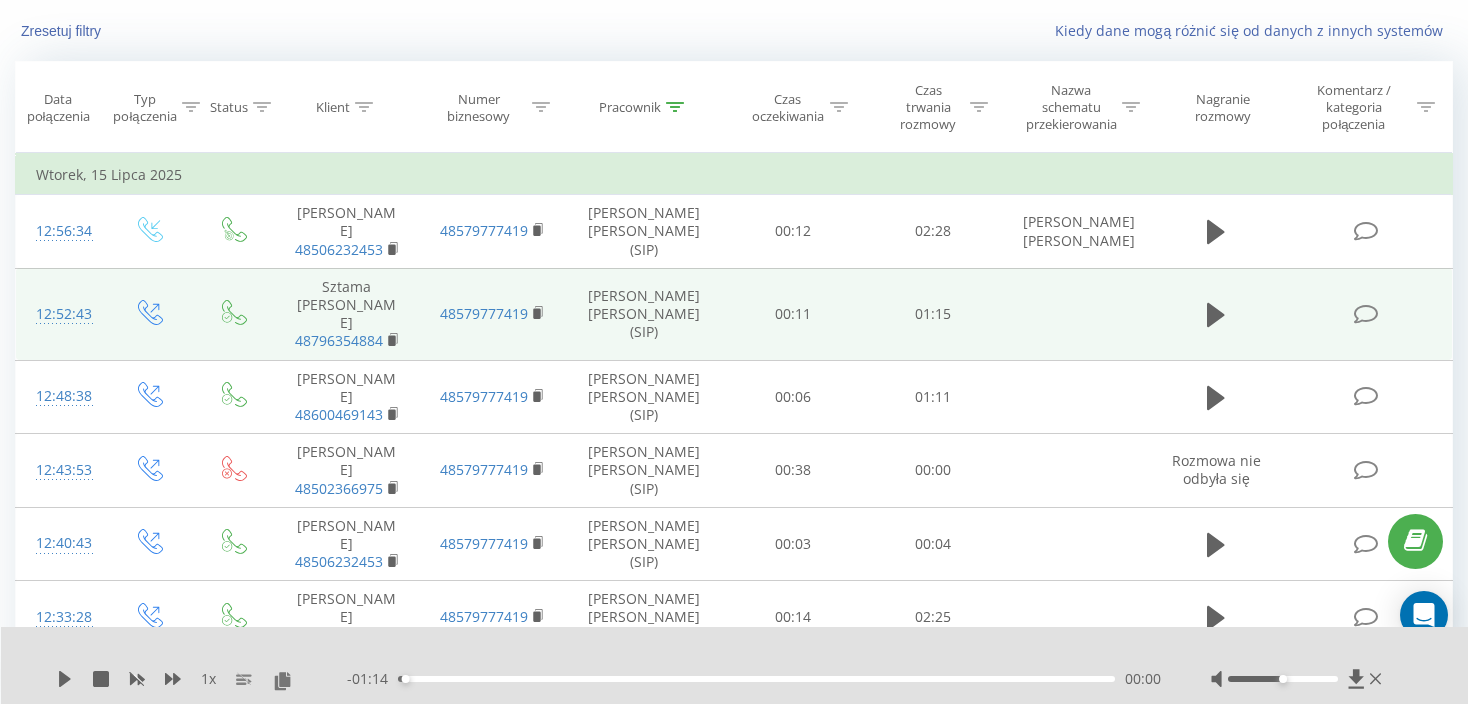 scroll, scrollTop: 100, scrollLeft: 0, axis: vertical 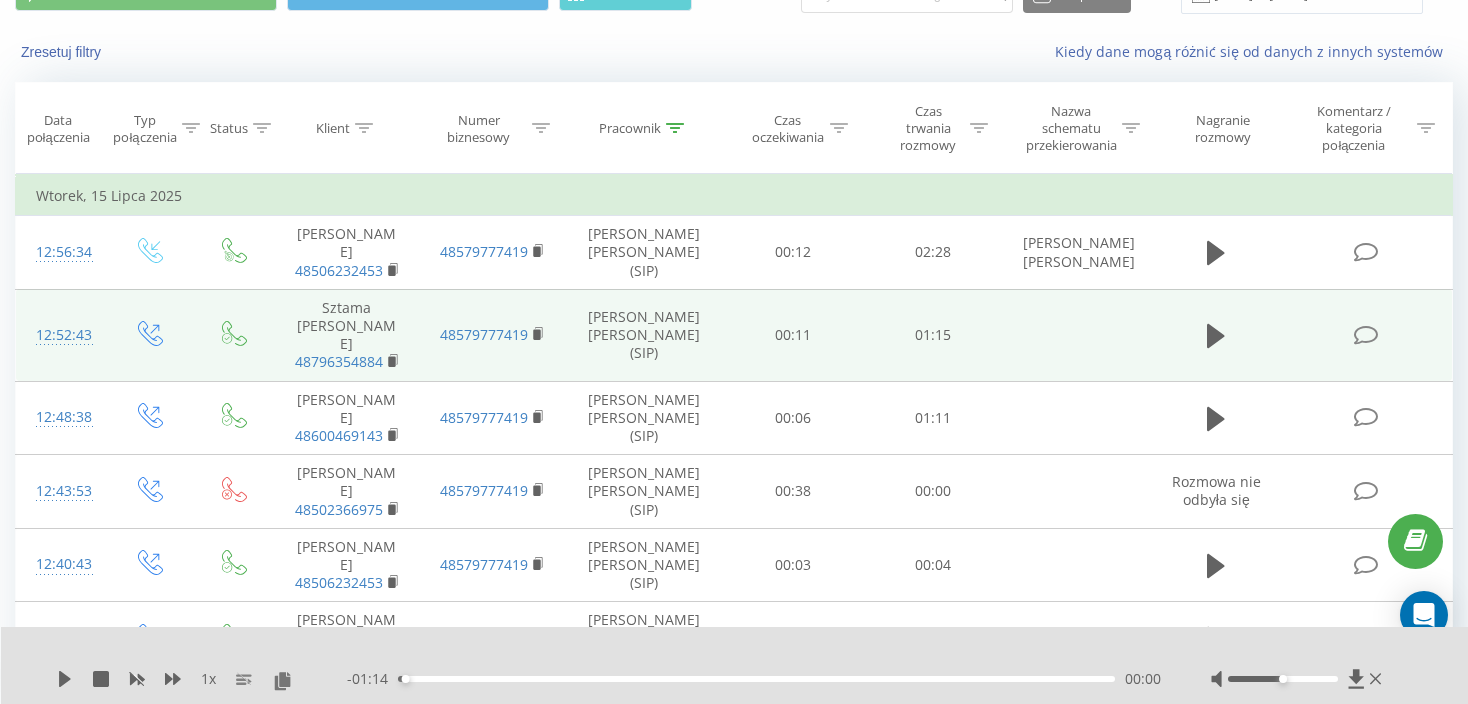 click 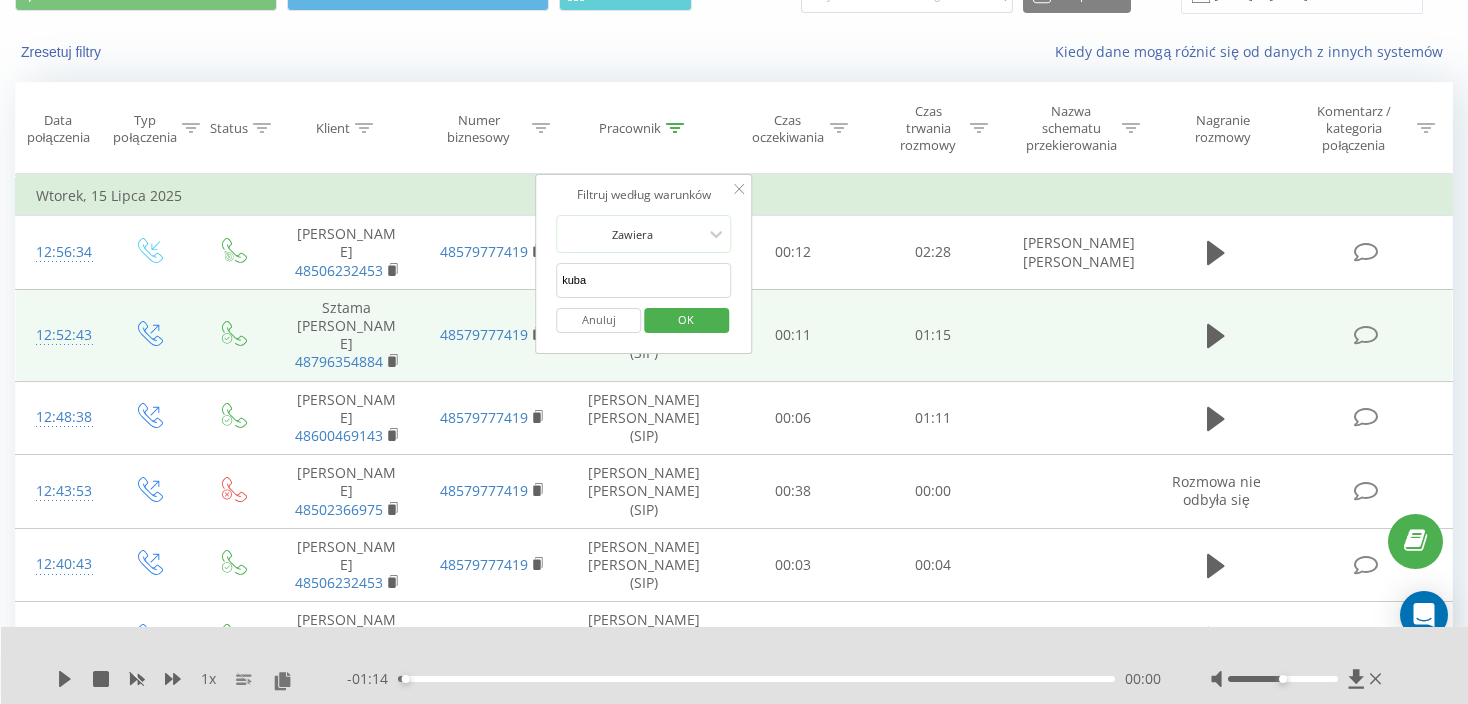 click on "kuba" at bounding box center [644, 280] 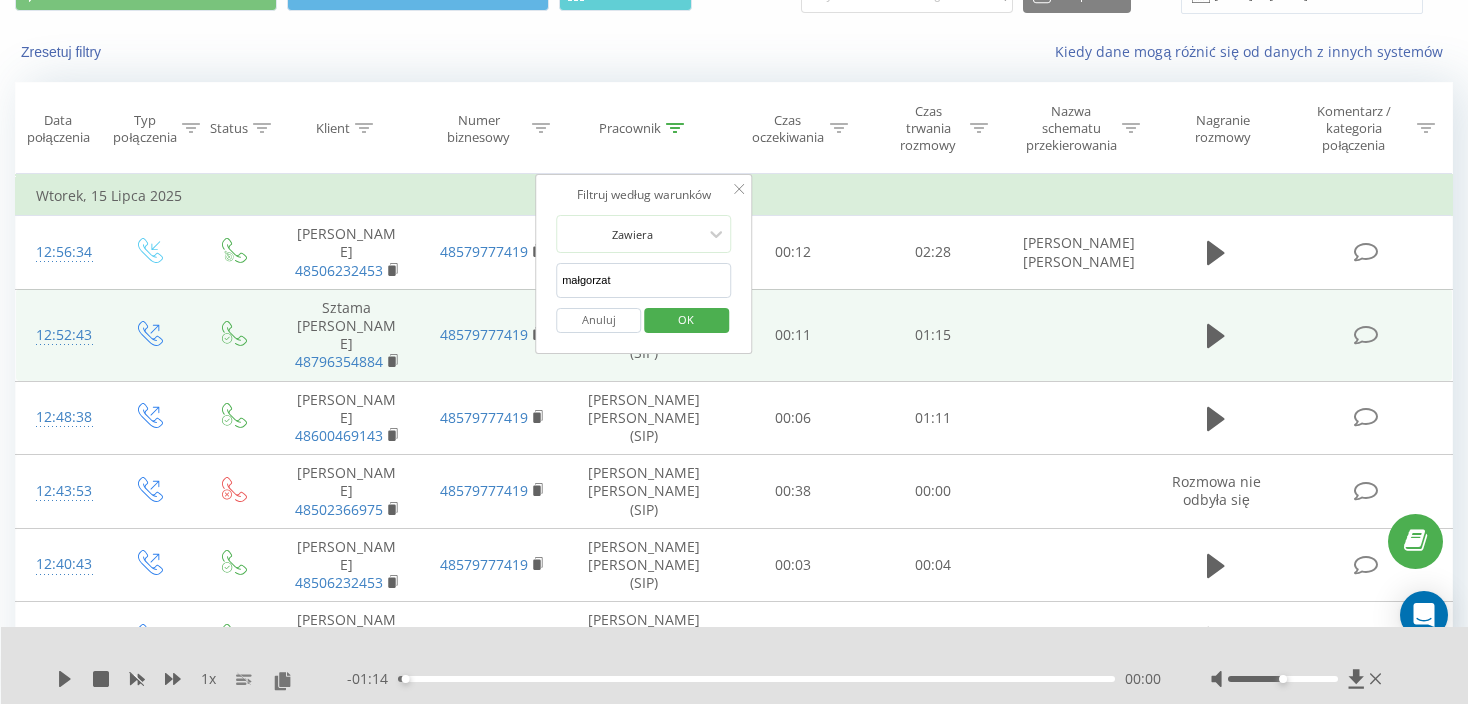 type on "małgorzata" 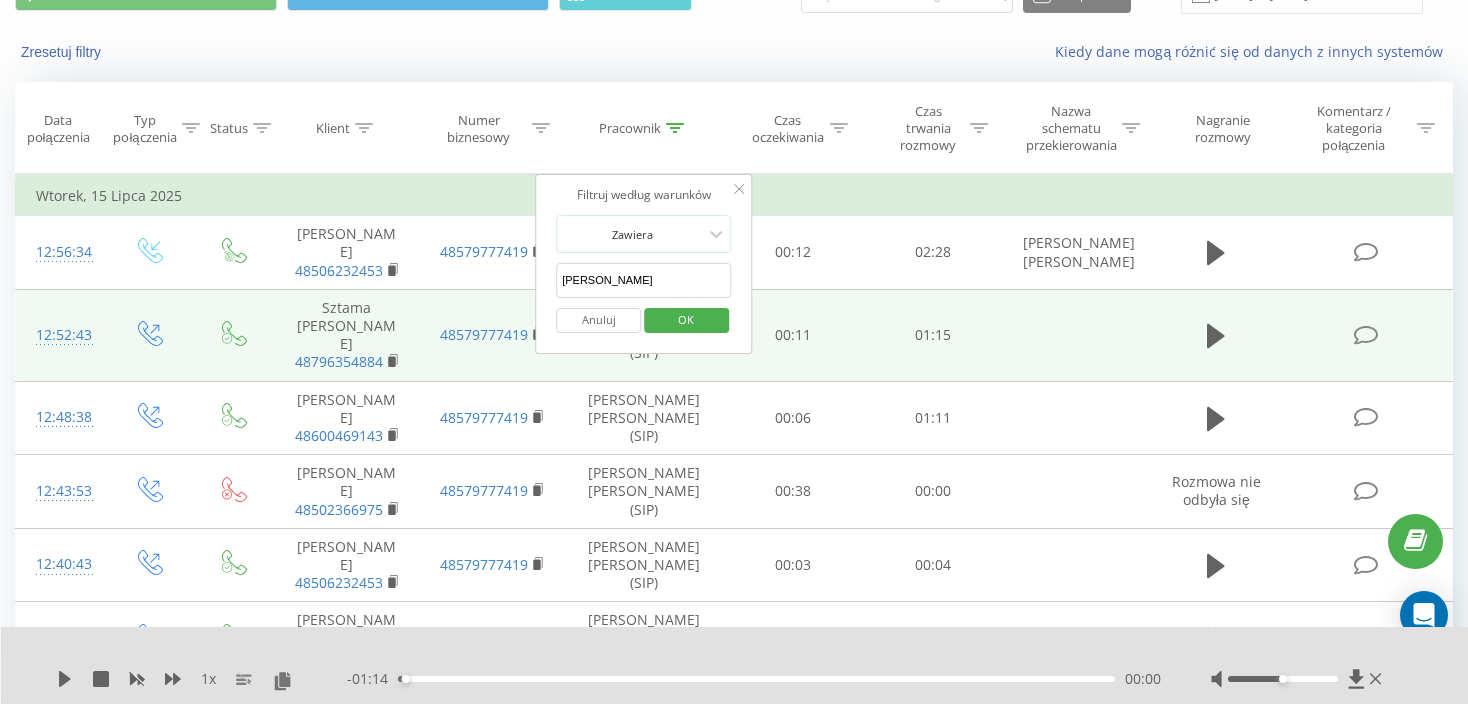 click on "OK" at bounding box center [686, 320] 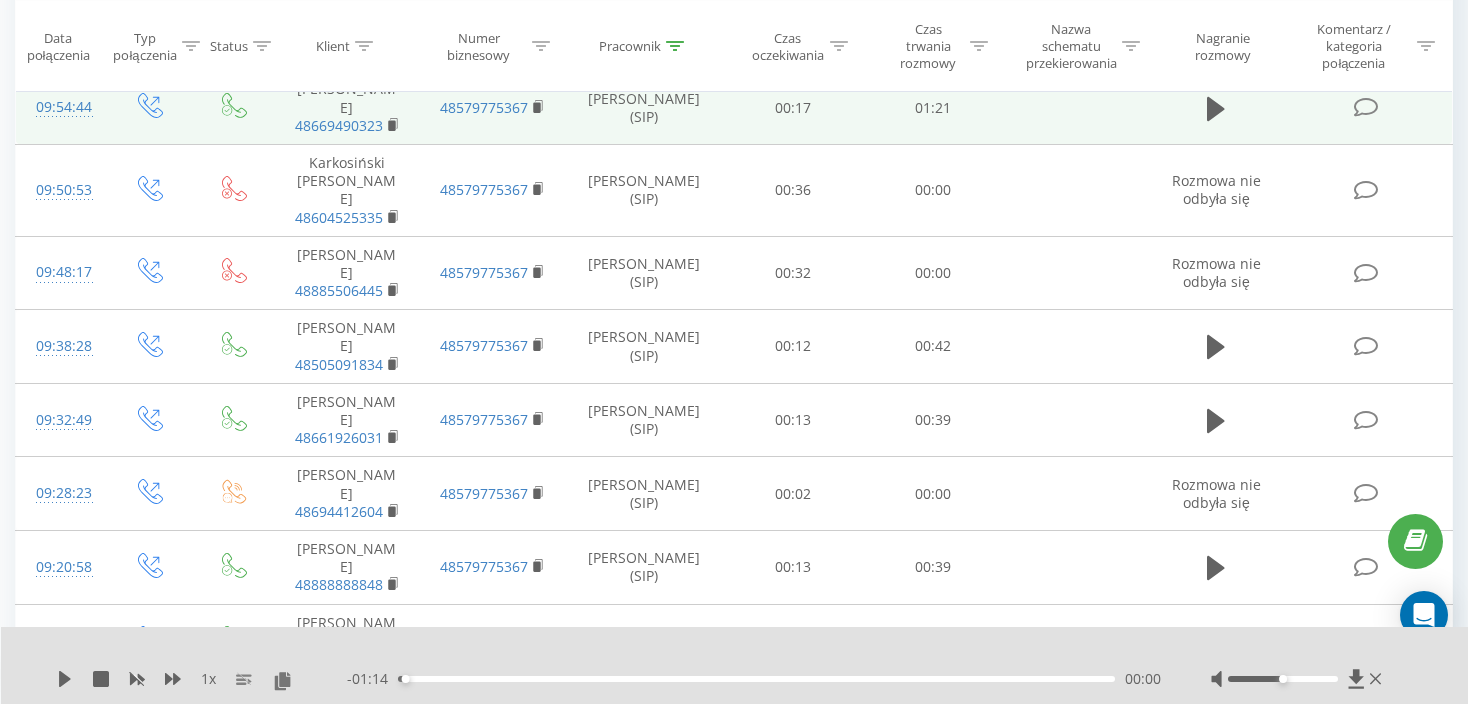 scroll, scrollTop: 400, scrollLeft: 0, axis: vertical 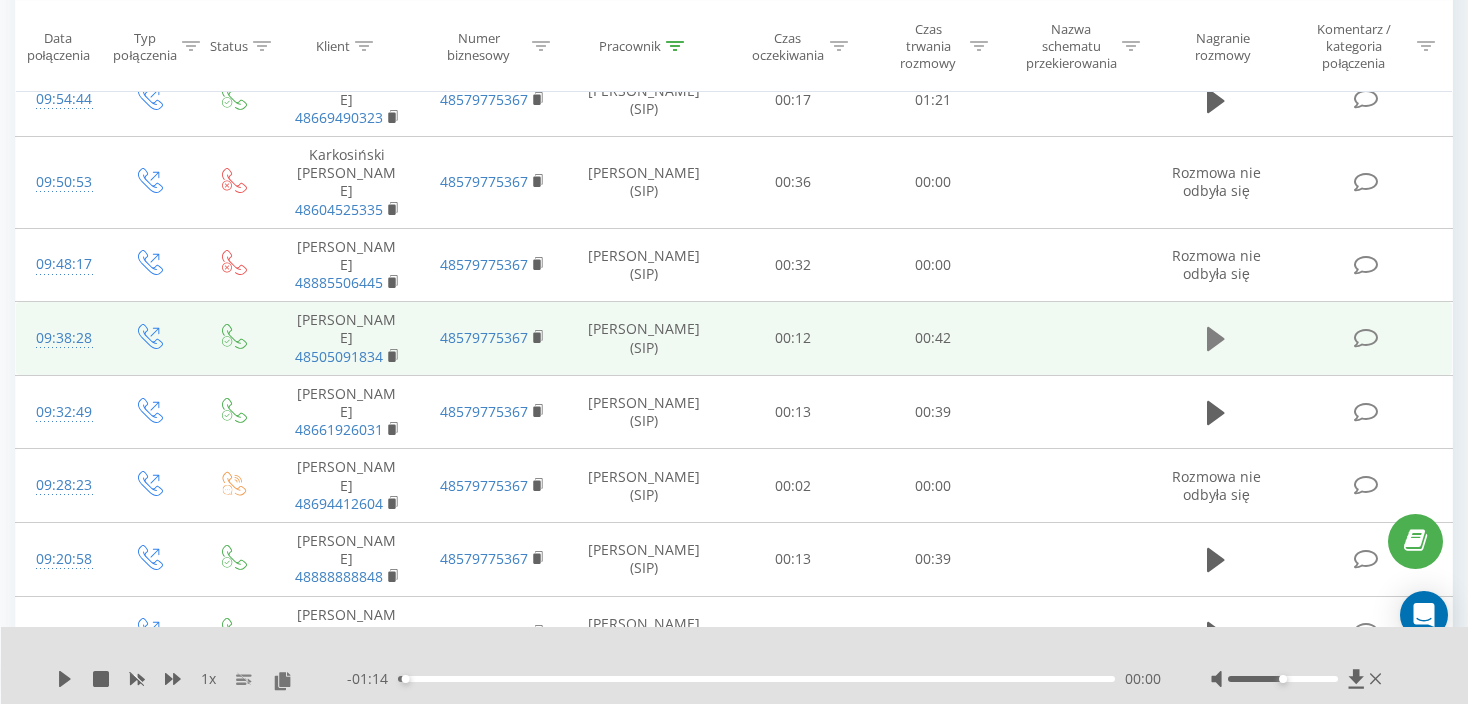 click 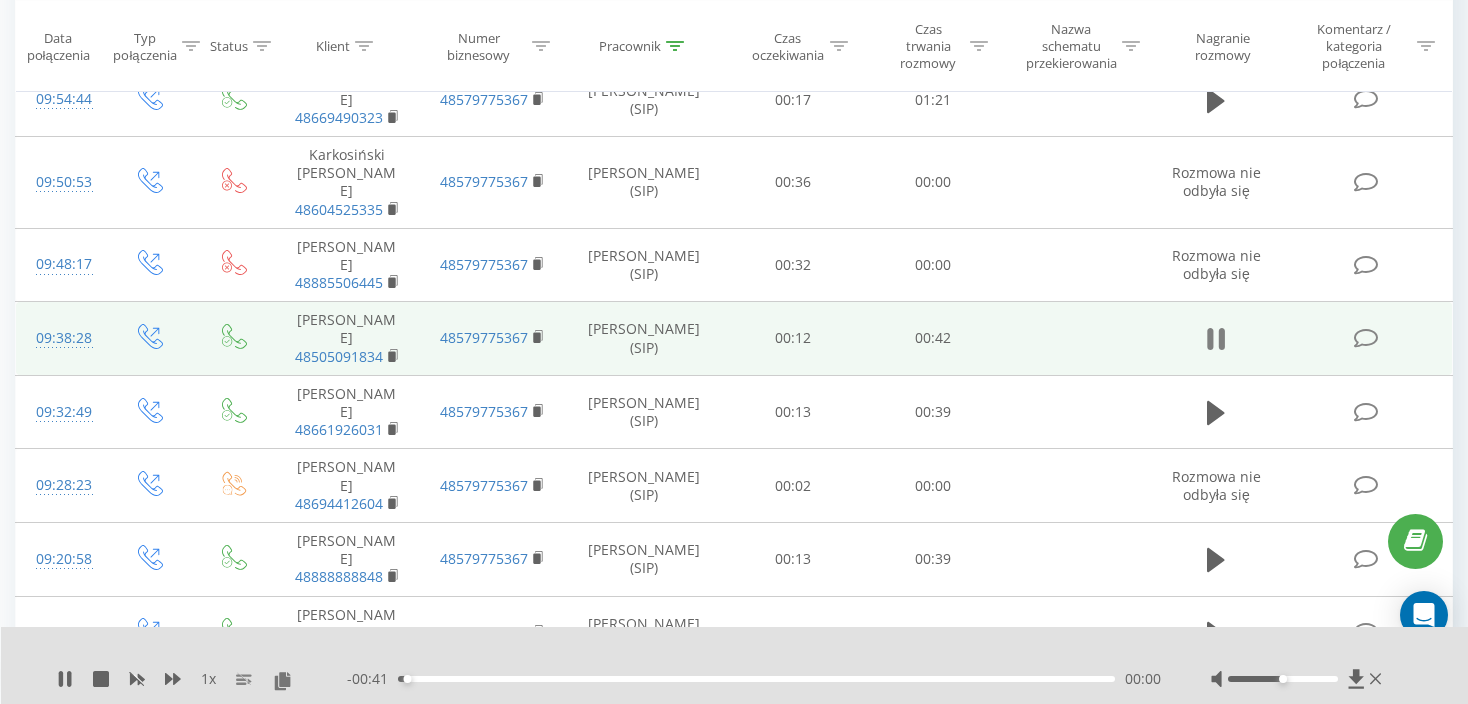 click 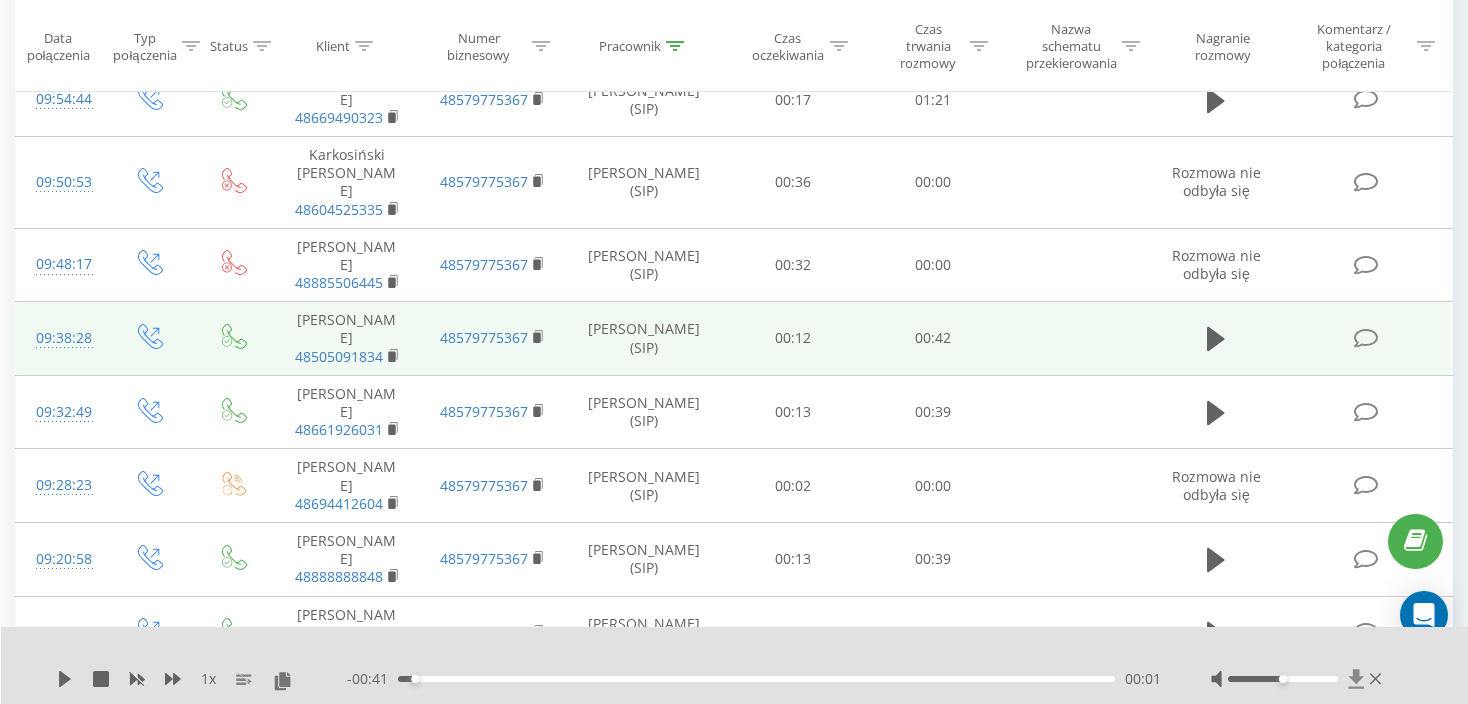 click 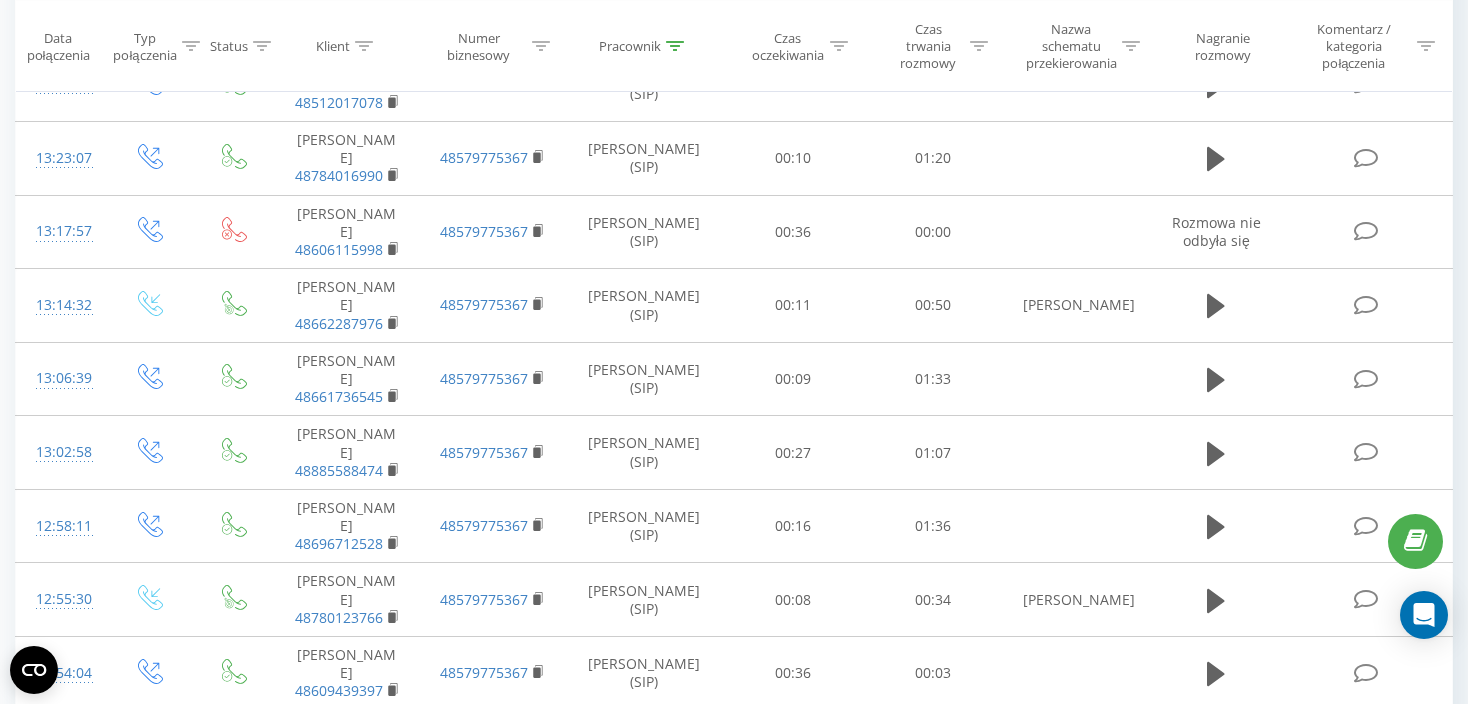 scroll, scrollTop: 1376, scrollLeft: 0, axis: vertical 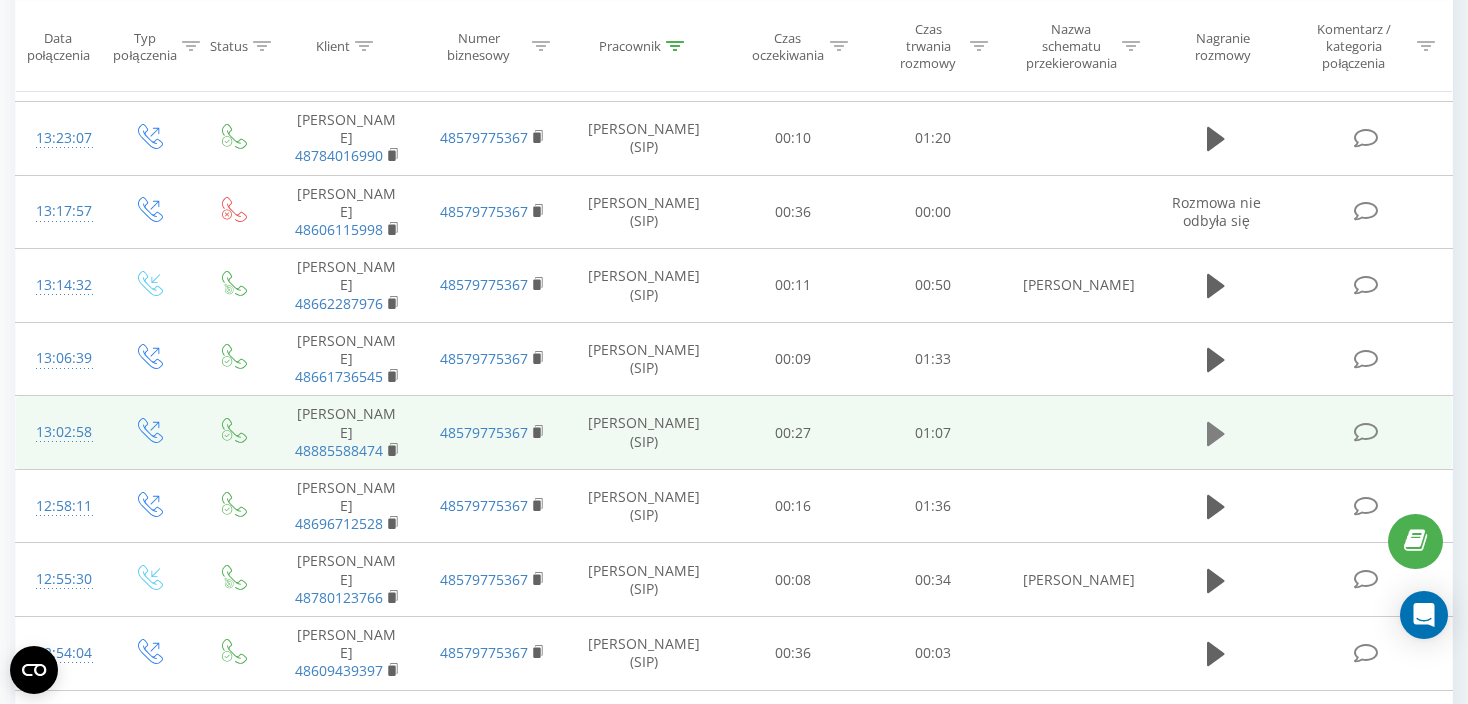 click 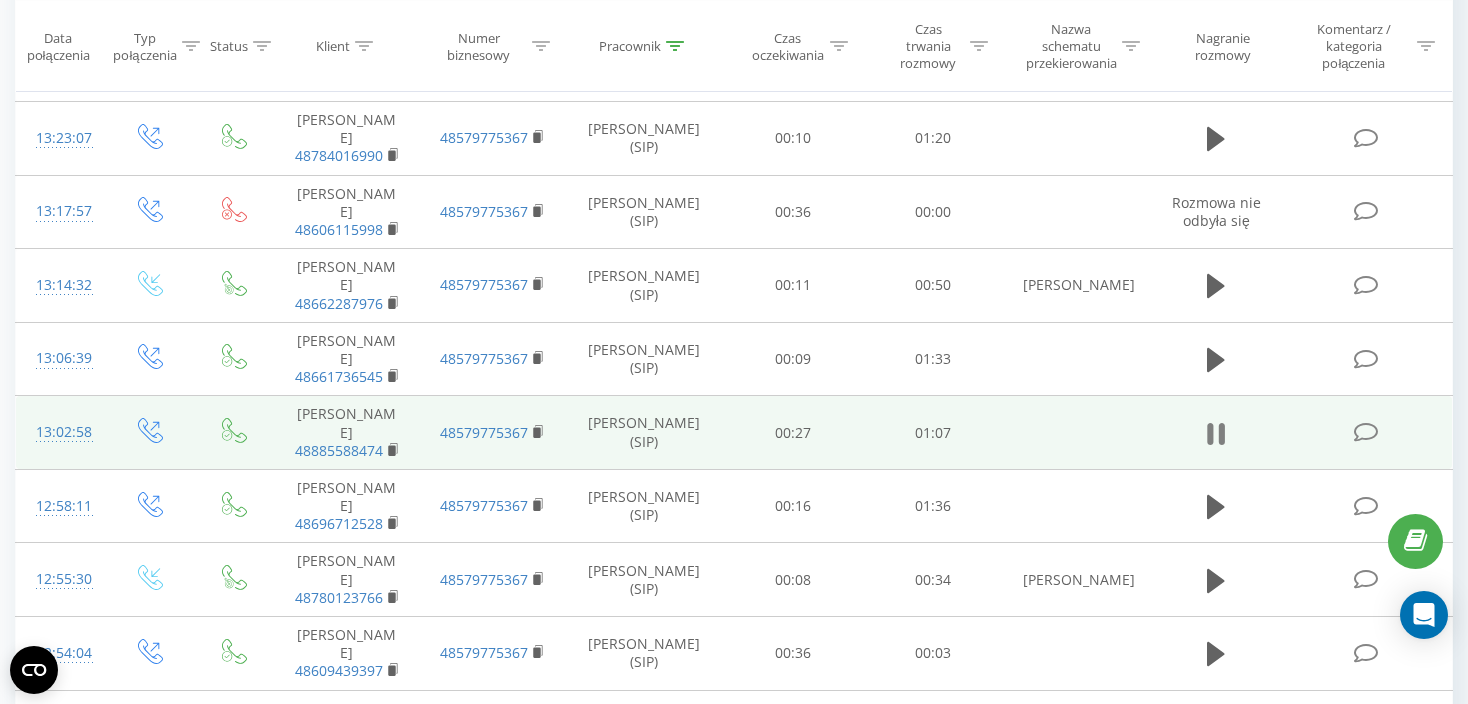 click 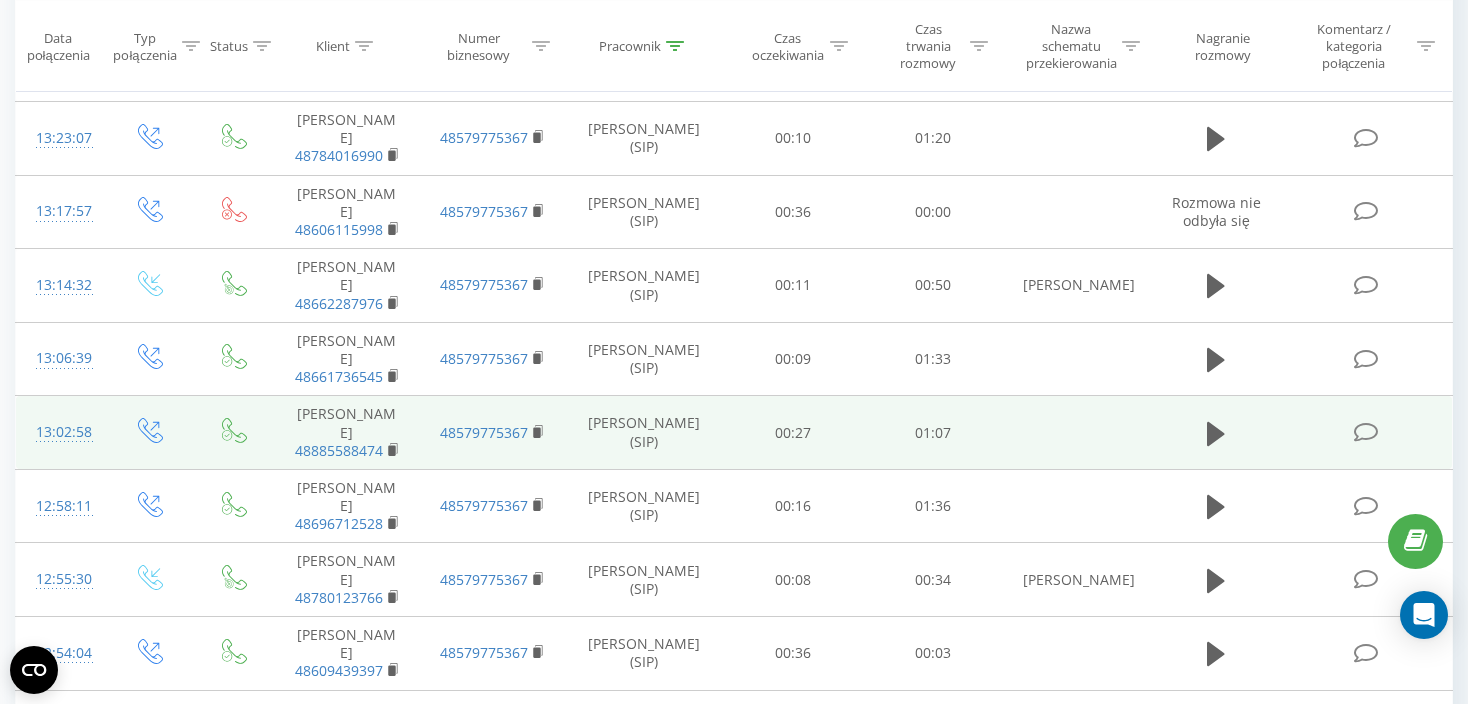 click 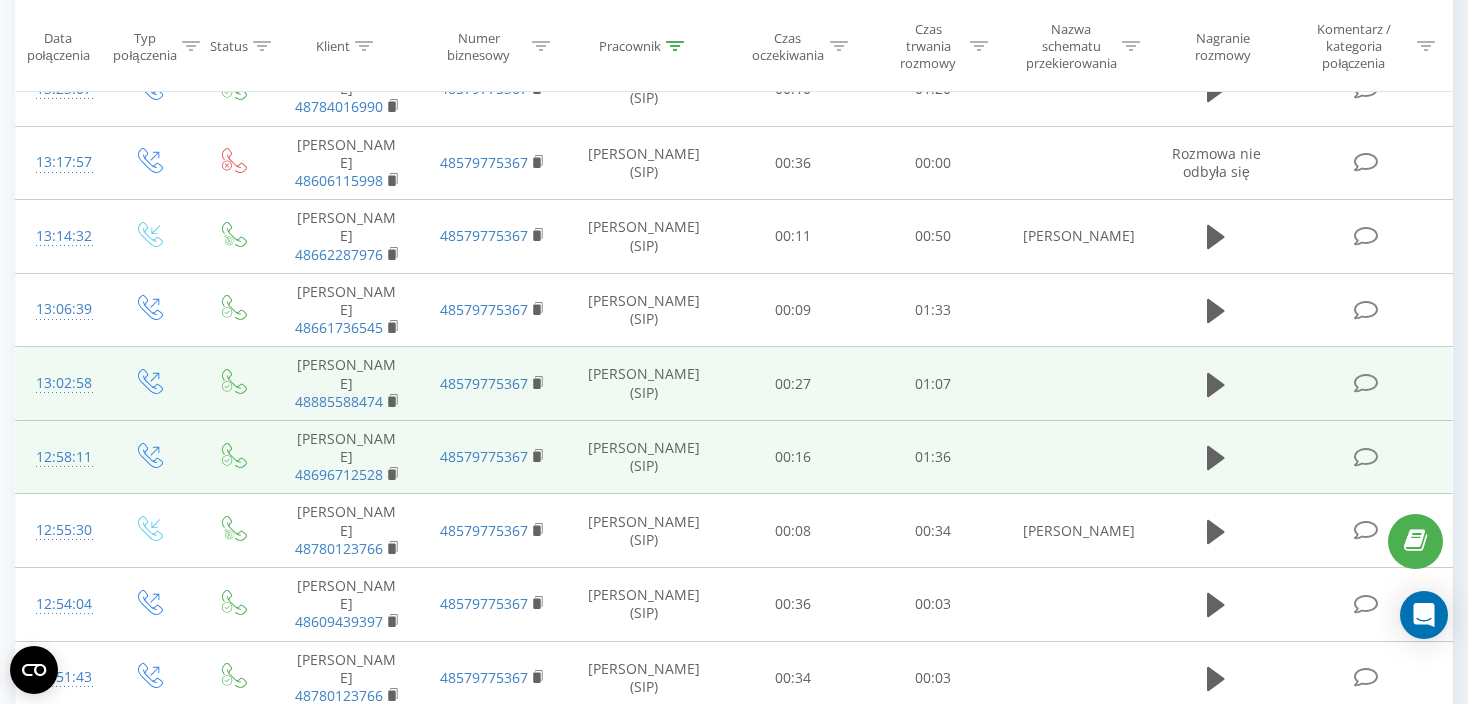 scroll, scrollTop: 1452, scrollLeft: 0, axis: vertical 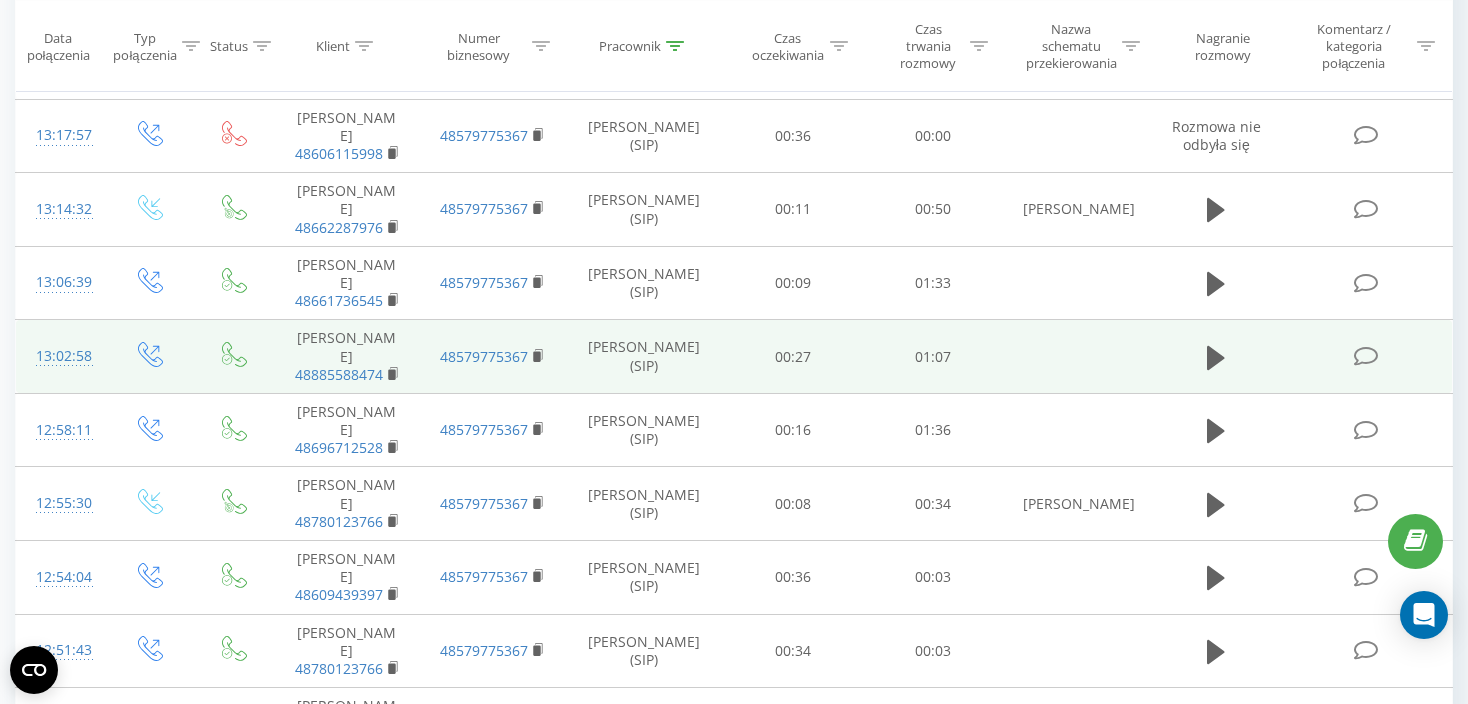 click on "2" at bounding box center (1156, 884) 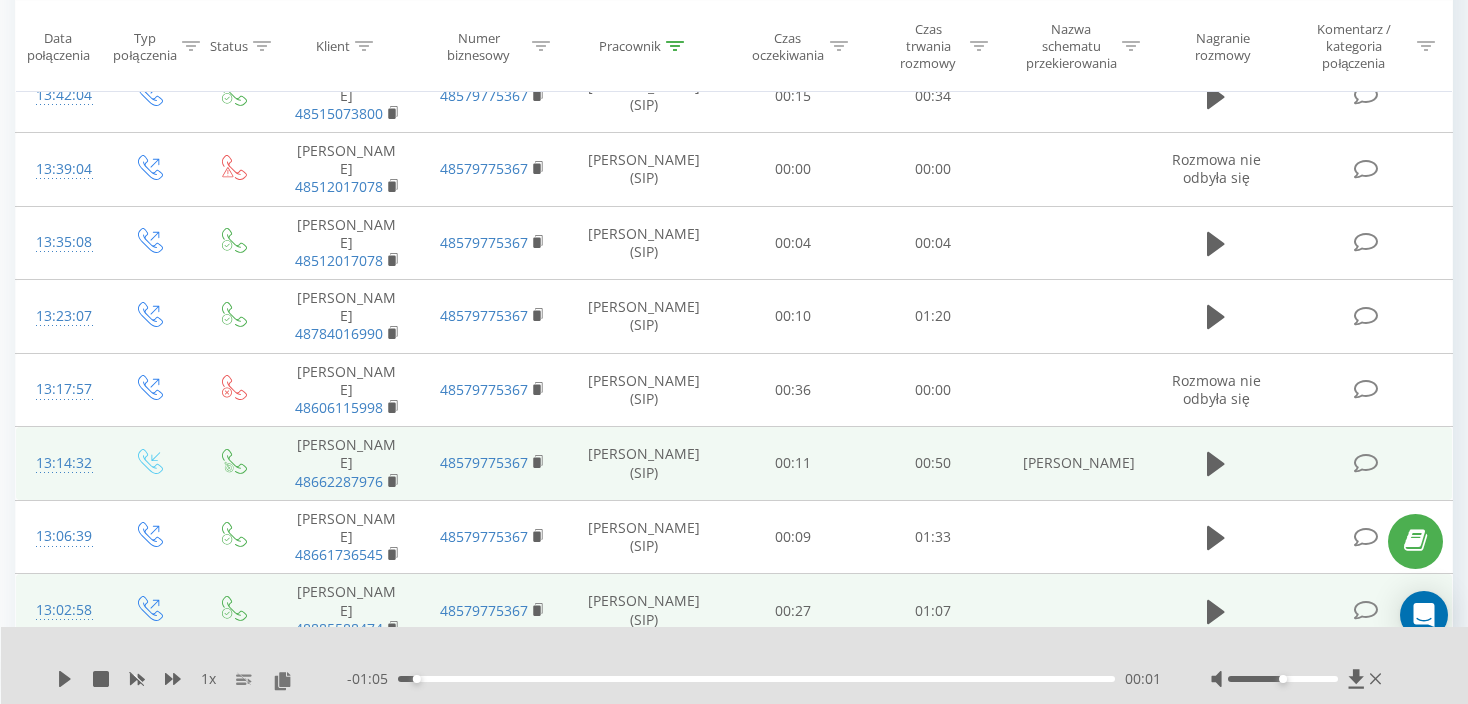 scroll, scrollTop: 1232, scrollLeft: 0, axis: vertical 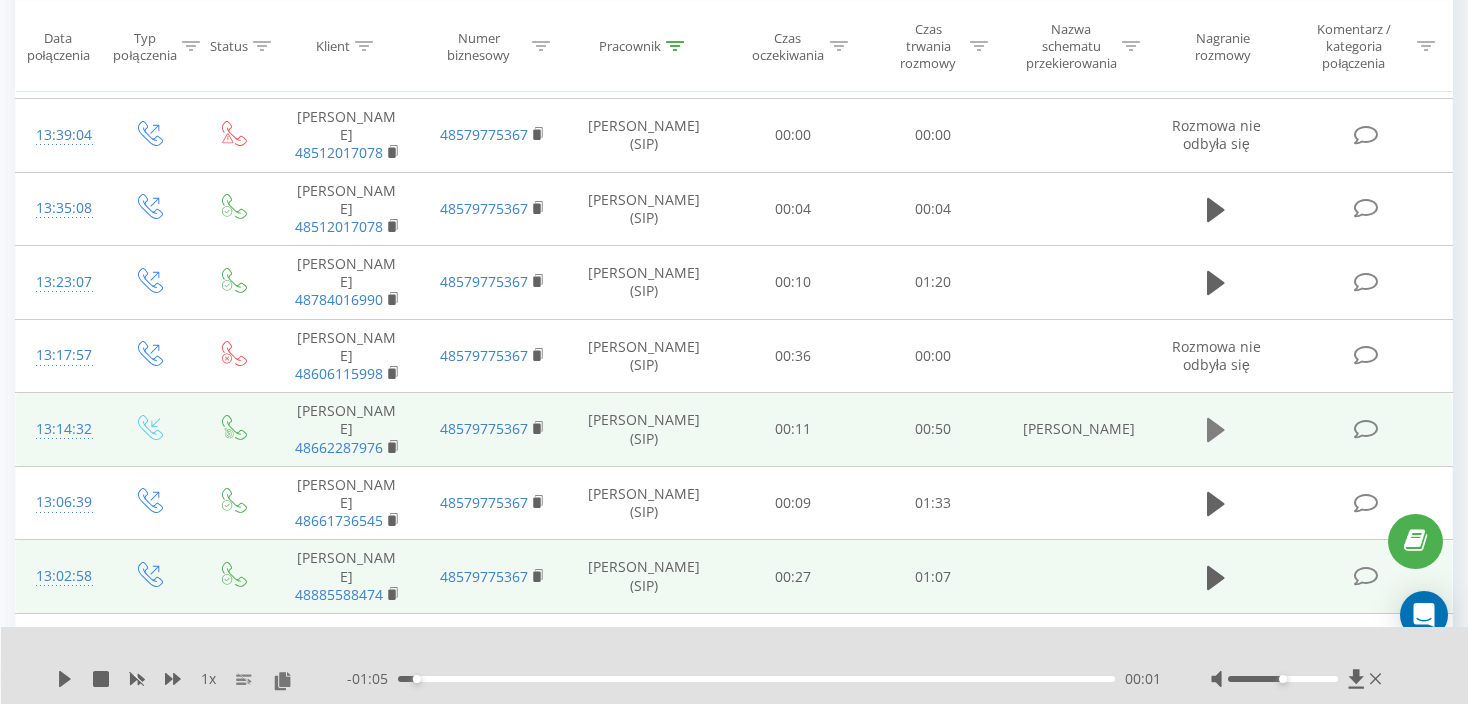 click 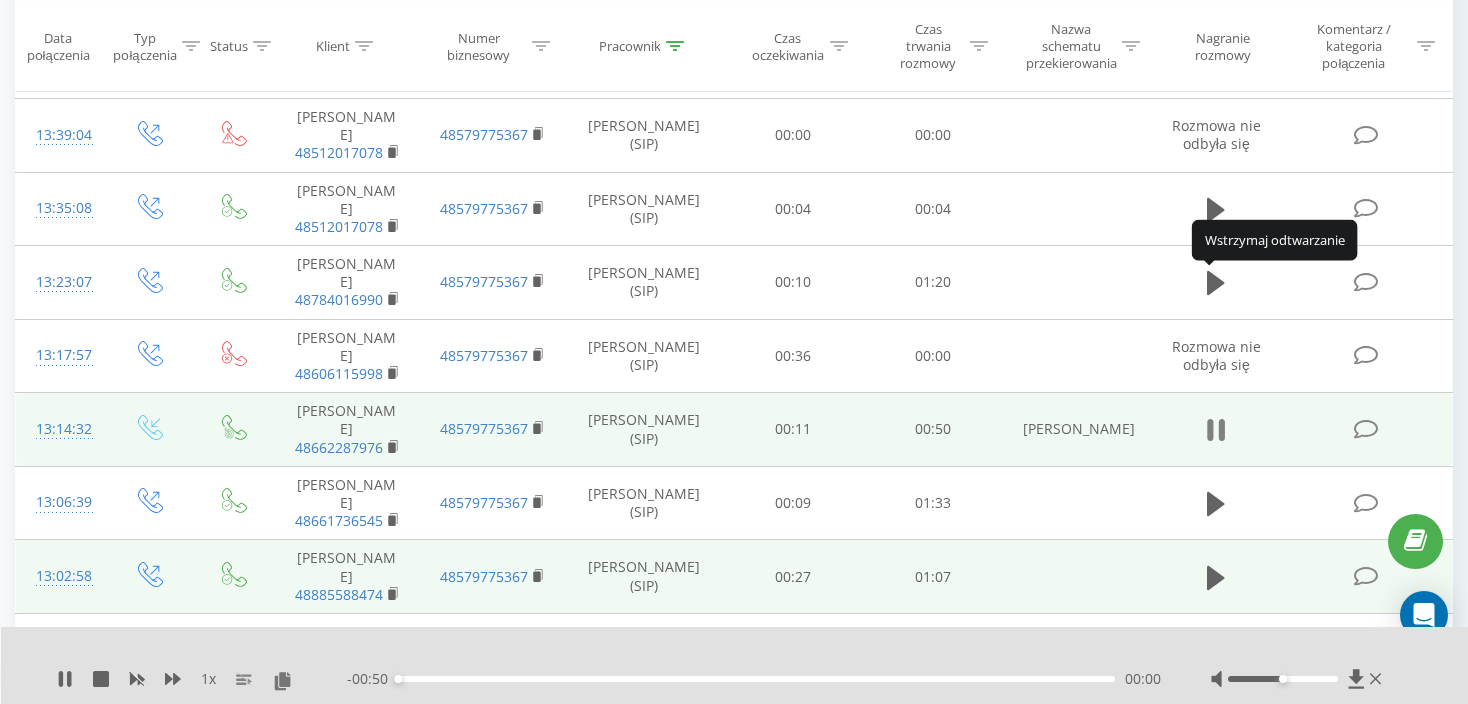 click 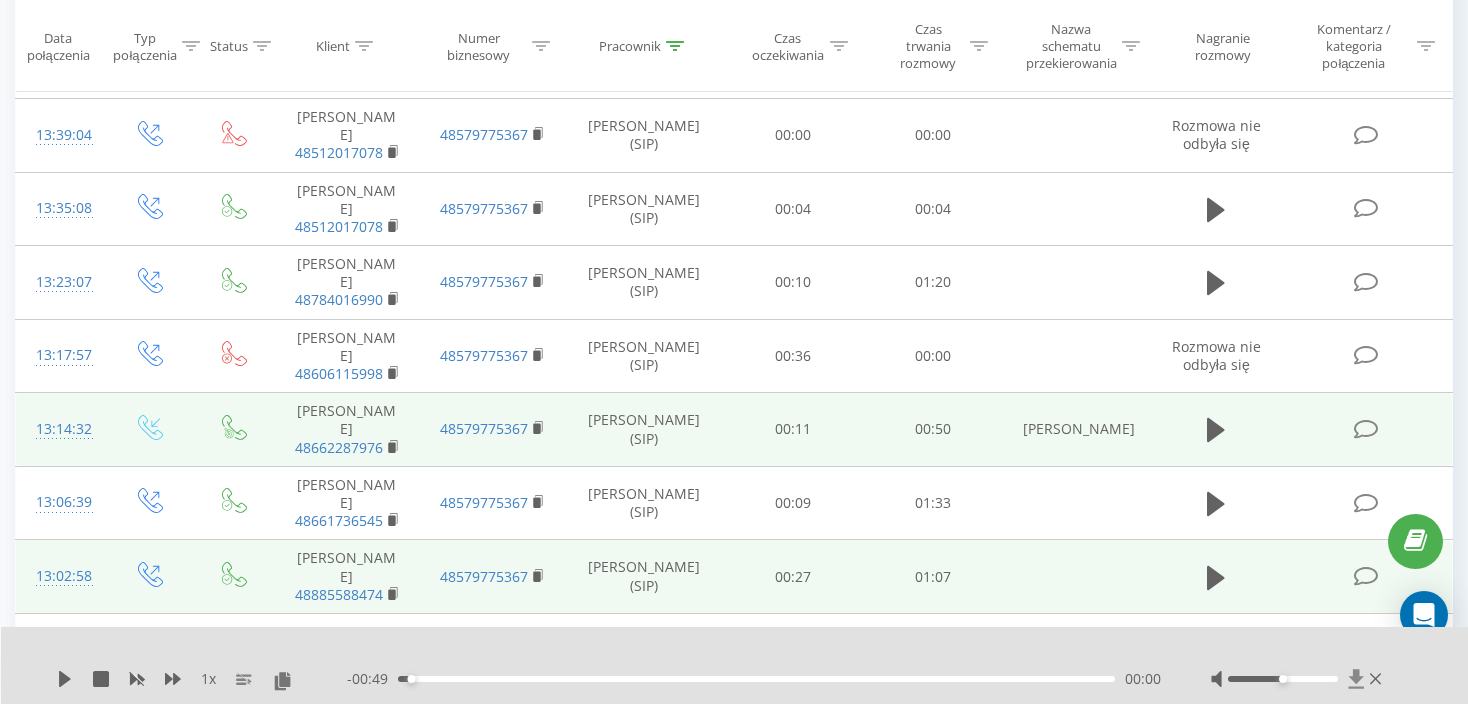 click 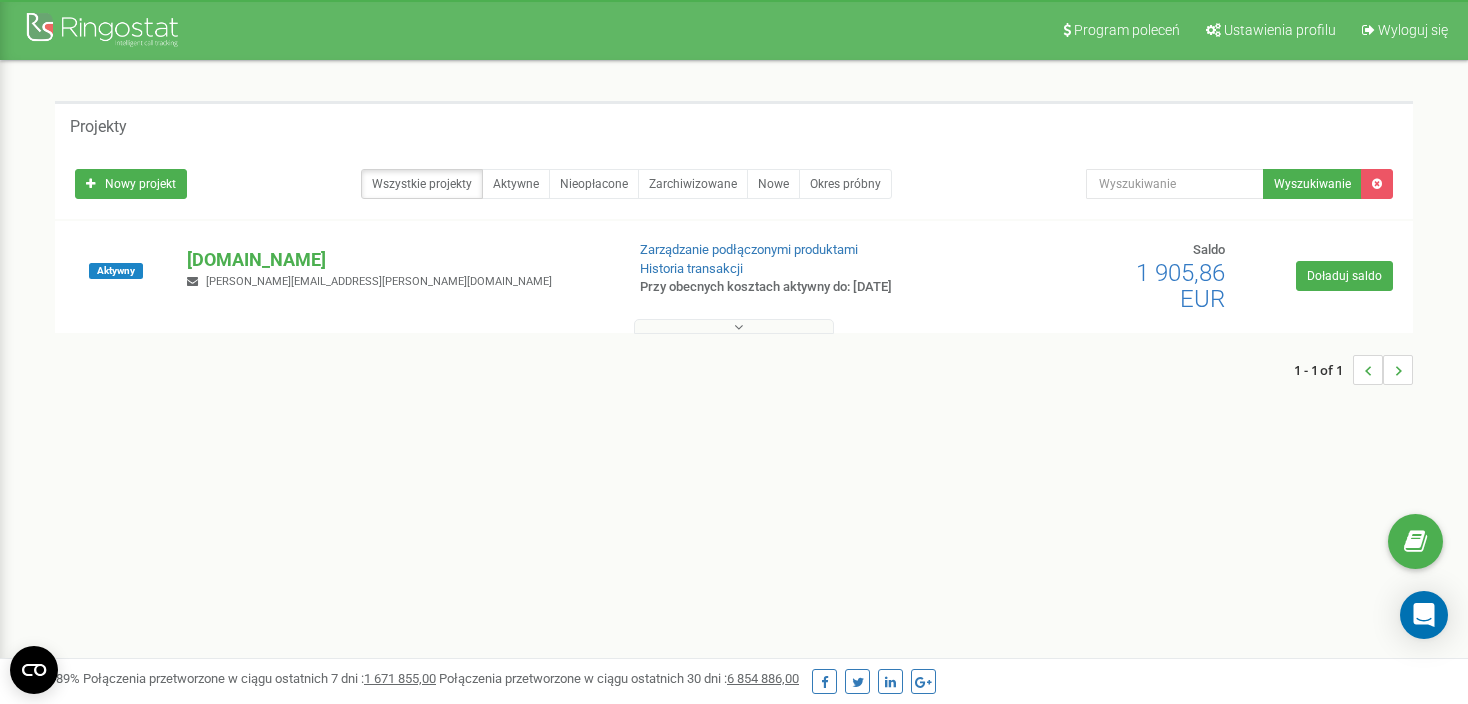 scroll, scrollTop: 0, scrollLeft: 0, axis: both 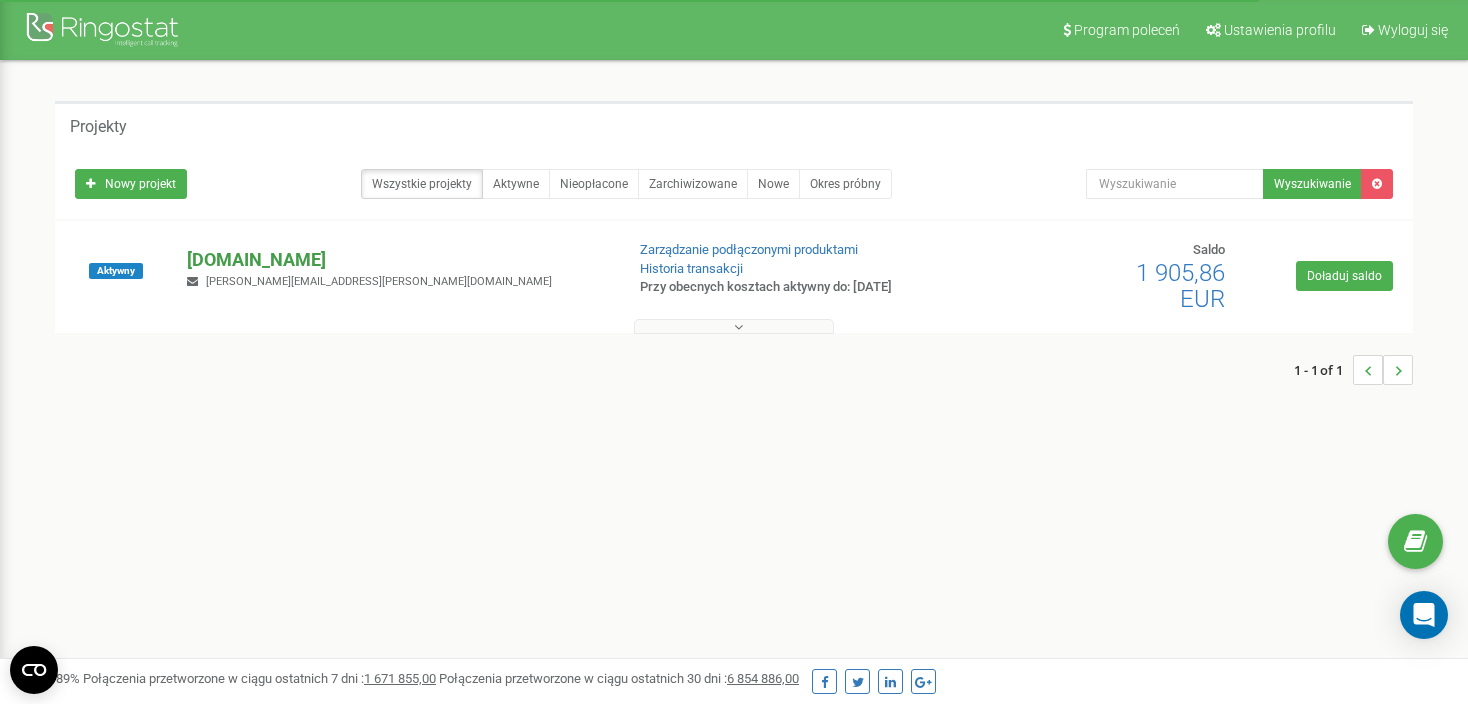 click on "[DOMAIN_NAME]" at bounding box center (396, 260) 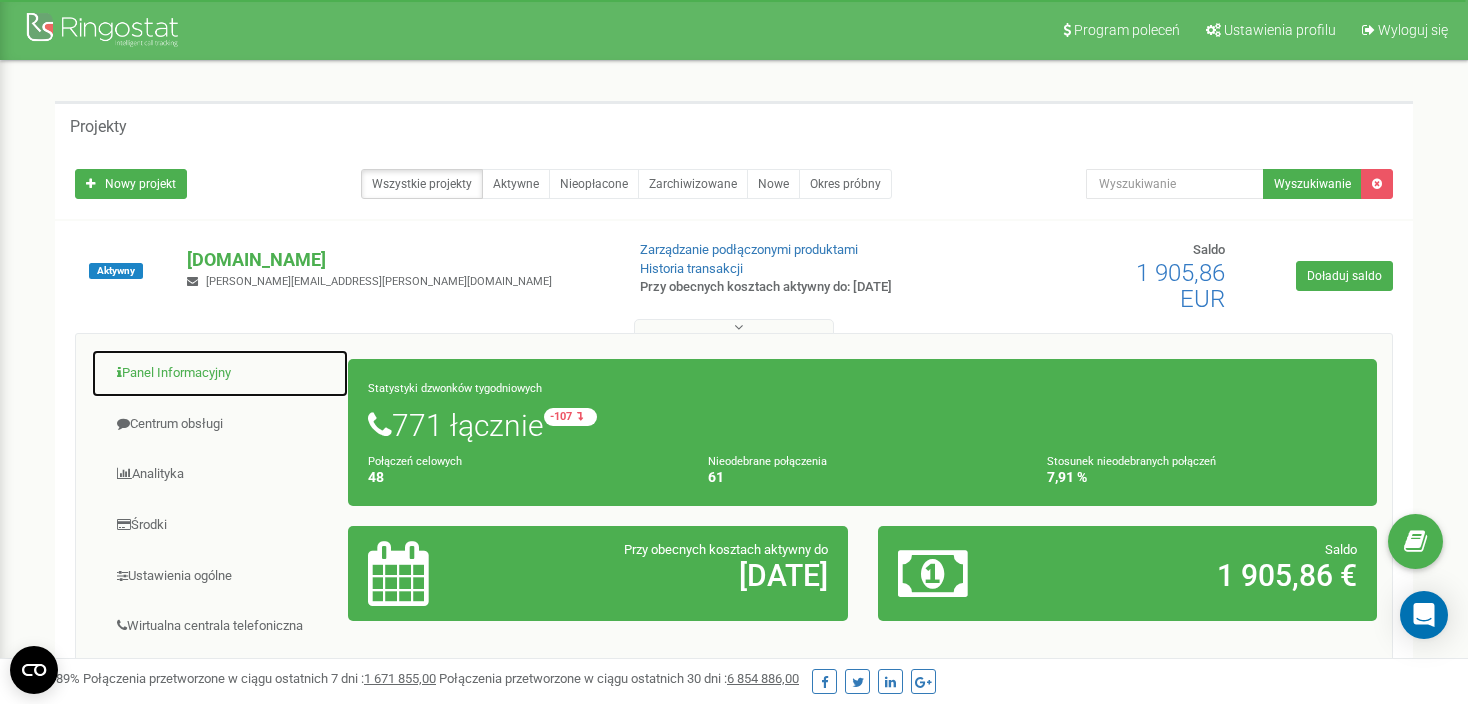 click on "Panel Informacyjny" at bounding box center [220, 373] 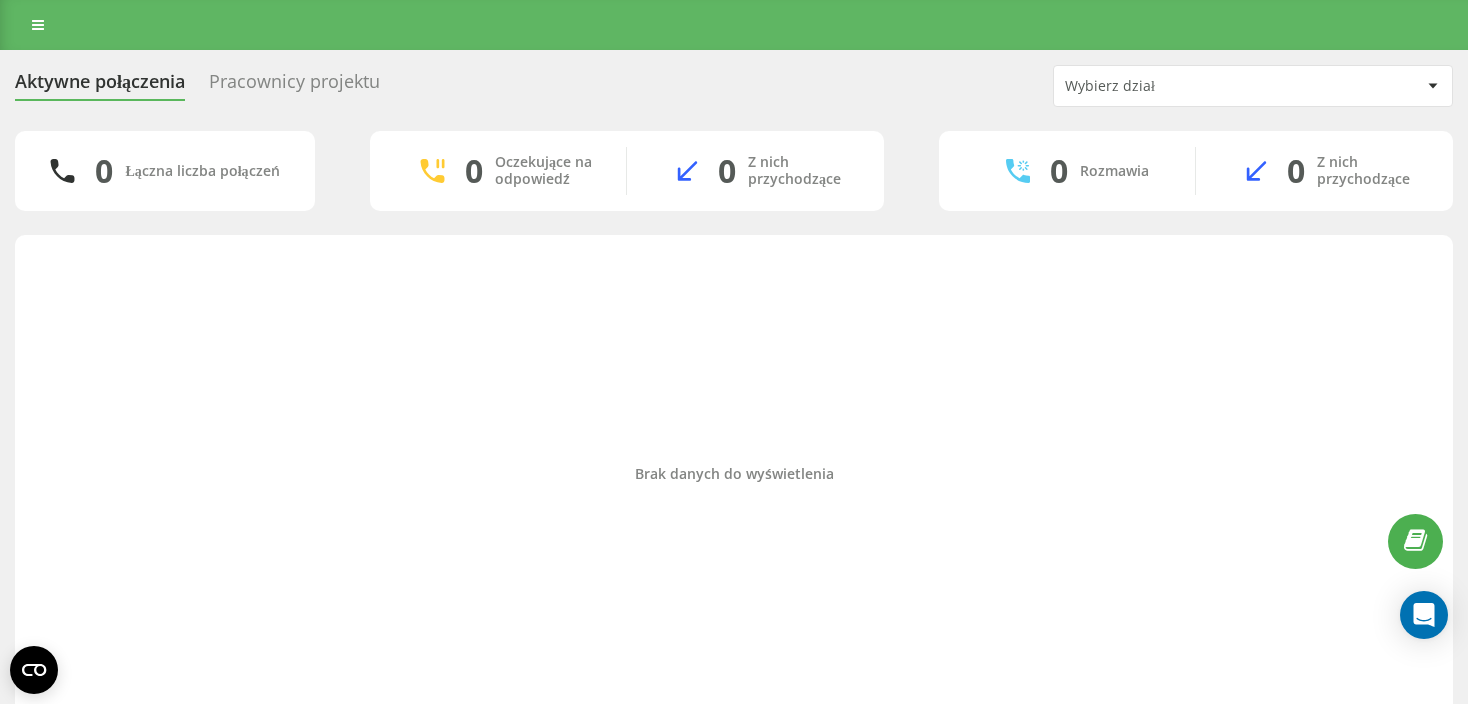 scroll, scrollTop: 0, scrollLeft: 0, axis: both 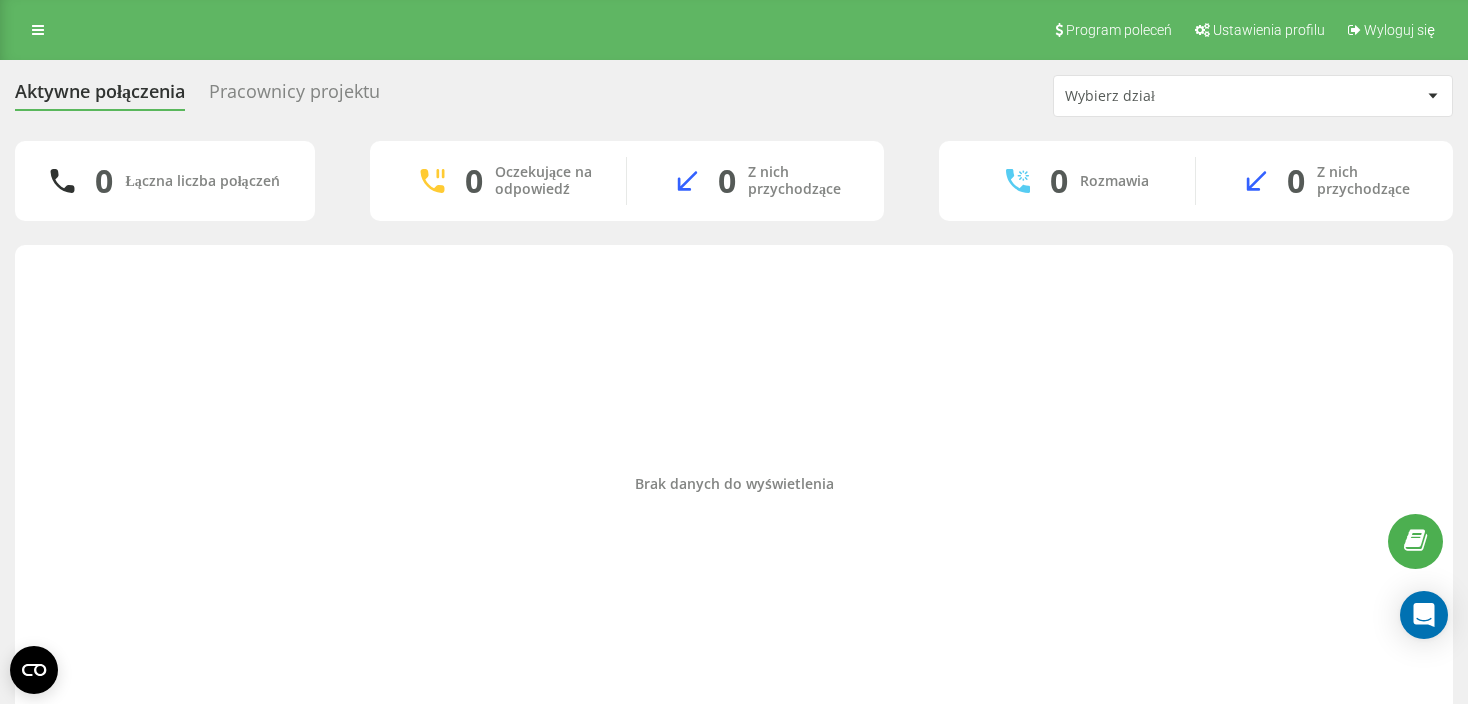 click on "Pracownicy projektu" at bounding box center (294, 96) 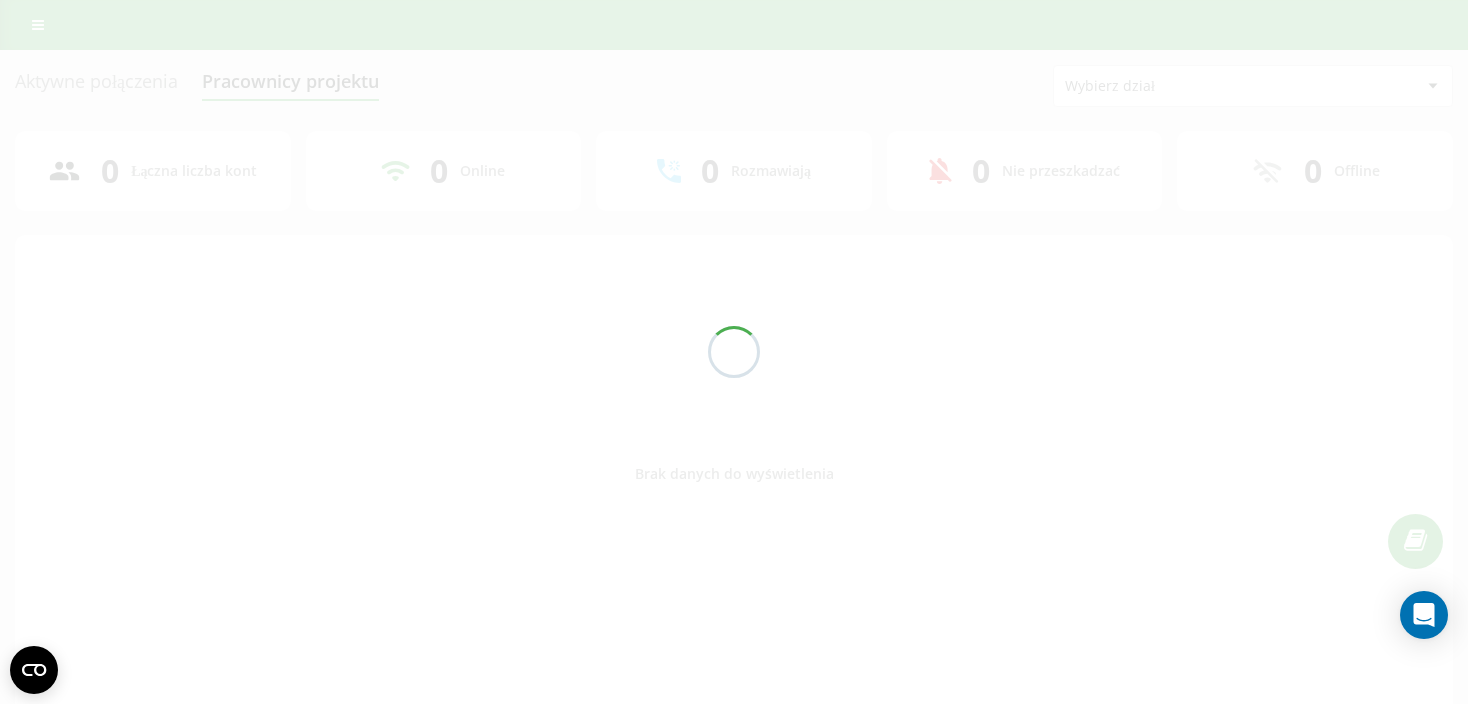 scroll, scrollTop: 0, scrollLeft: 0, axis: both 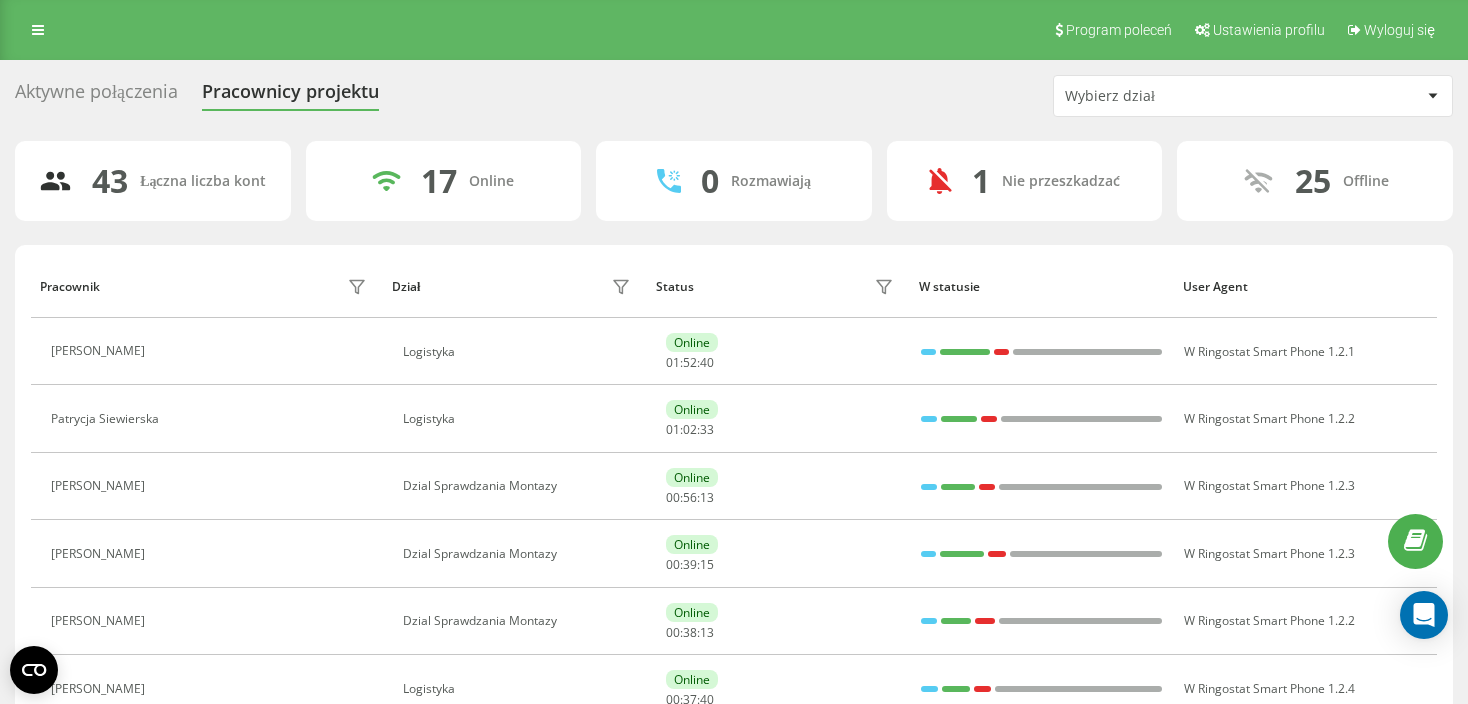 click on "Wybierz dział" at bounding box center (1184, 96) 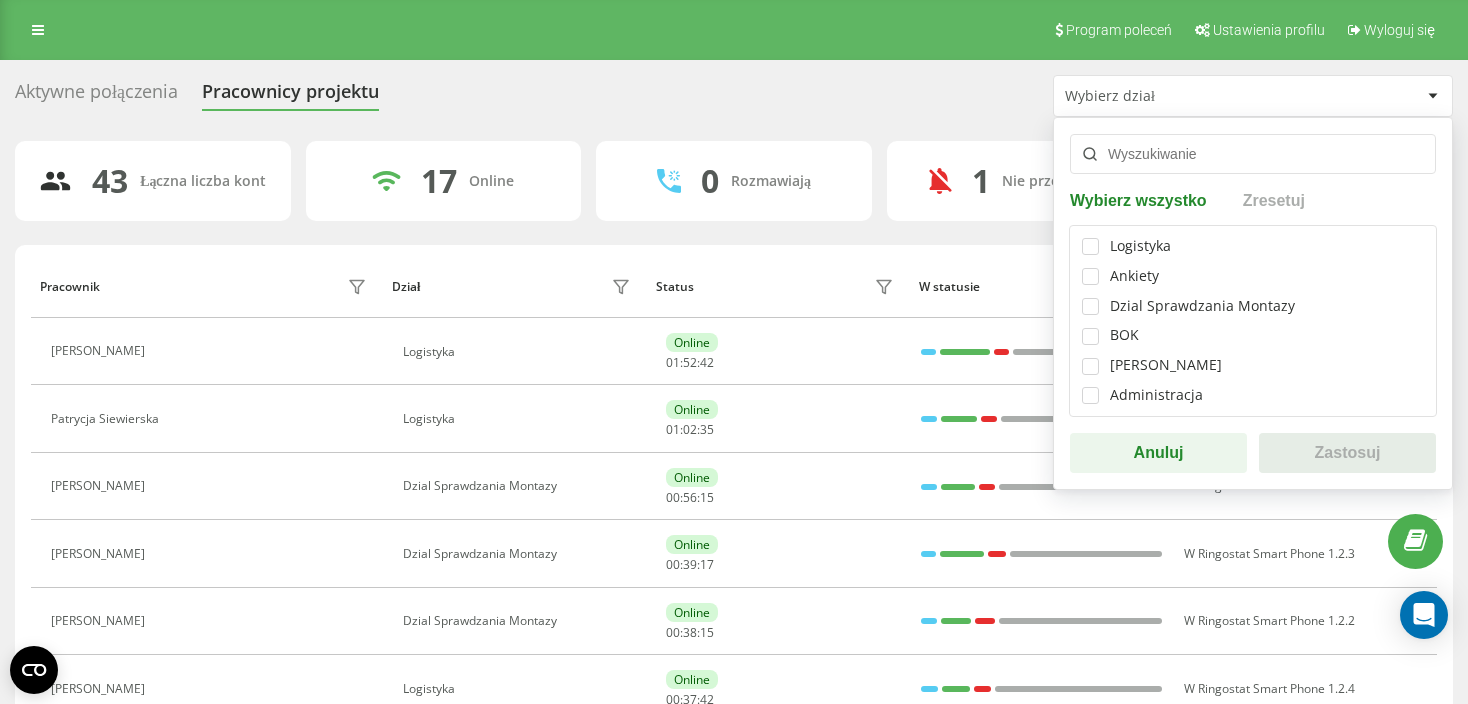 click on "BOK" at bounding box center [1124, 335] 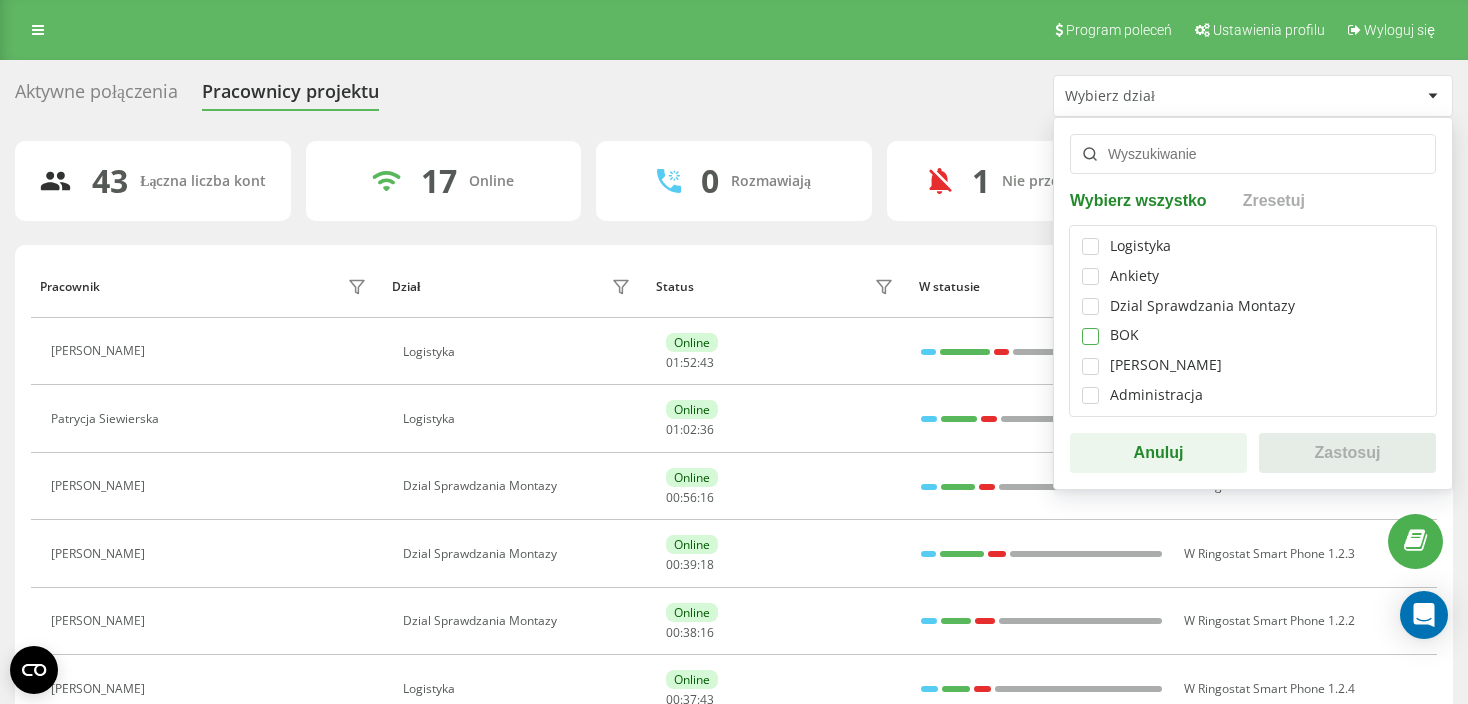 click at bounding box center [1090, 328] 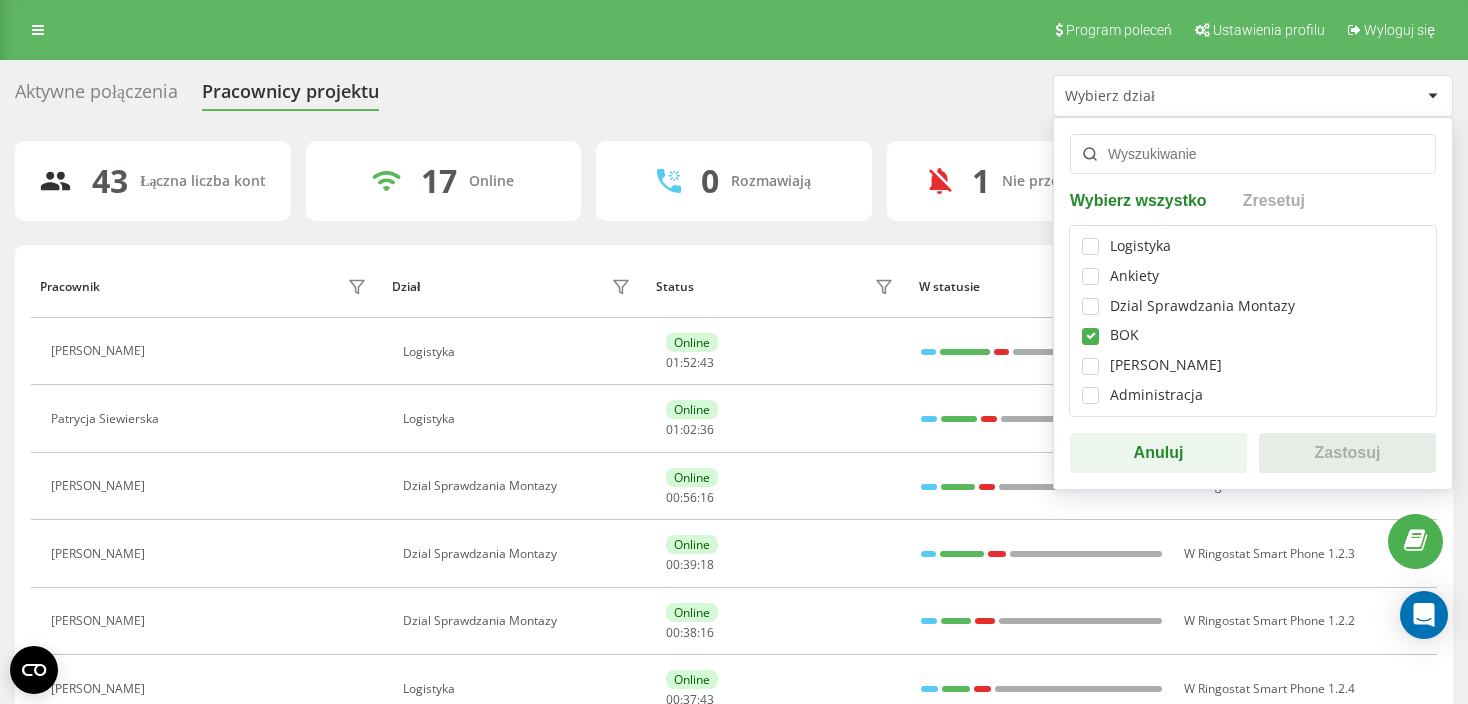 checkbox on "true" 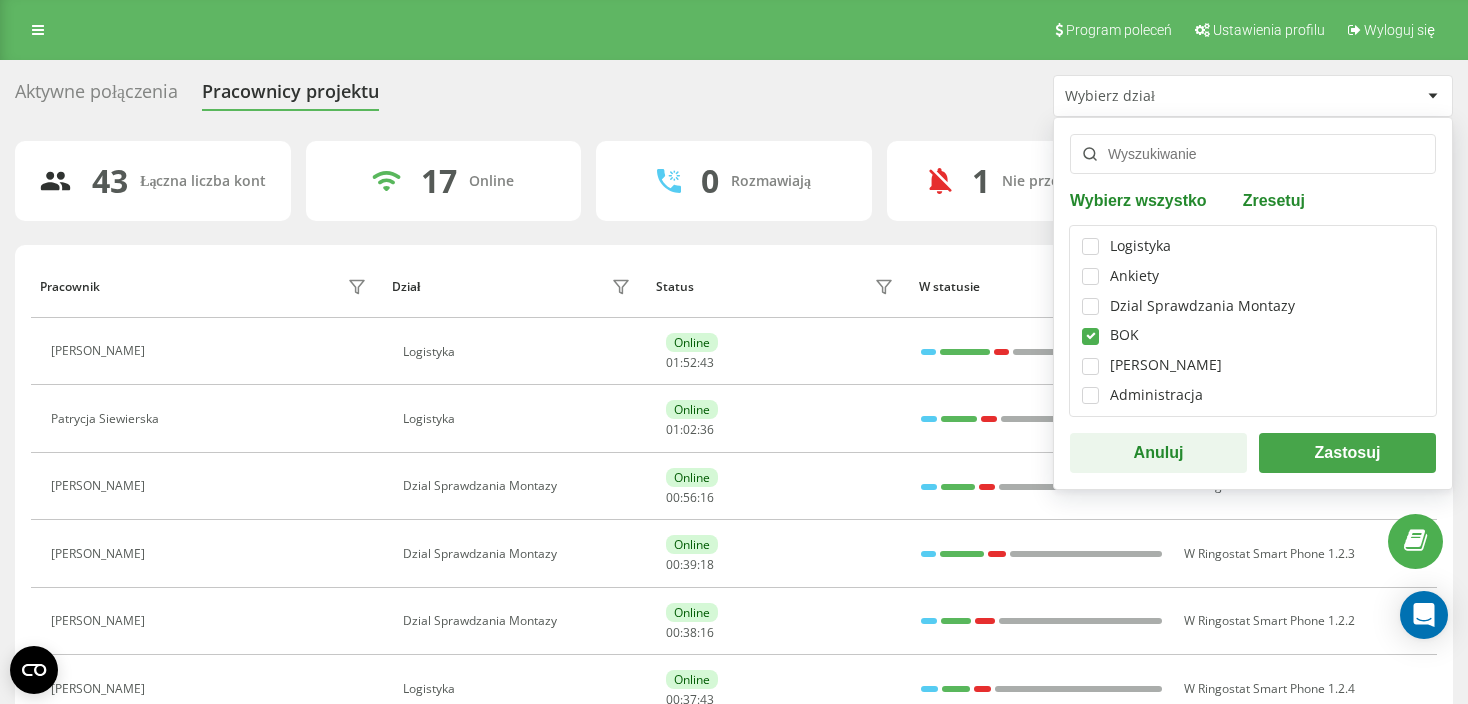 click on "Zastosuj" at bounding box center [1347, 453] 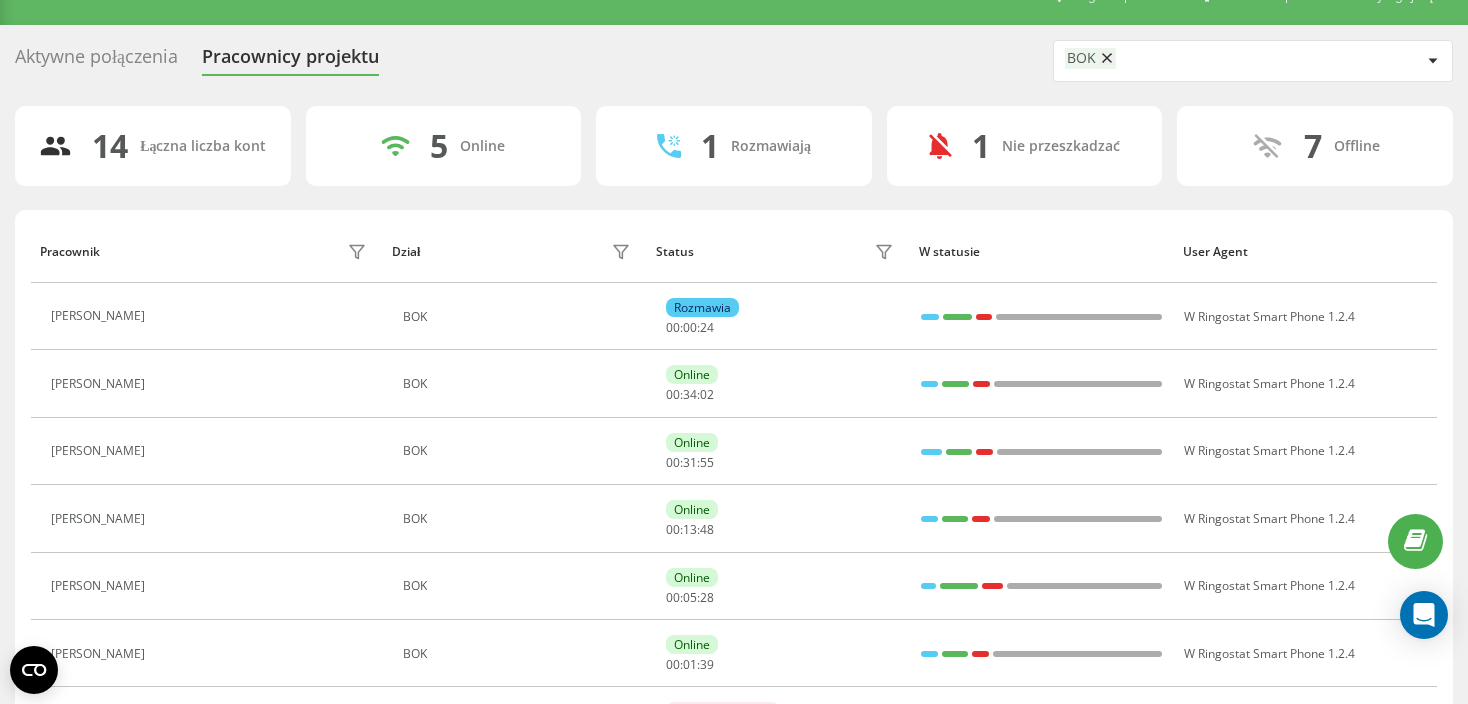 scroll, scrollTop: 0, scrollLeft: 0, axis: both 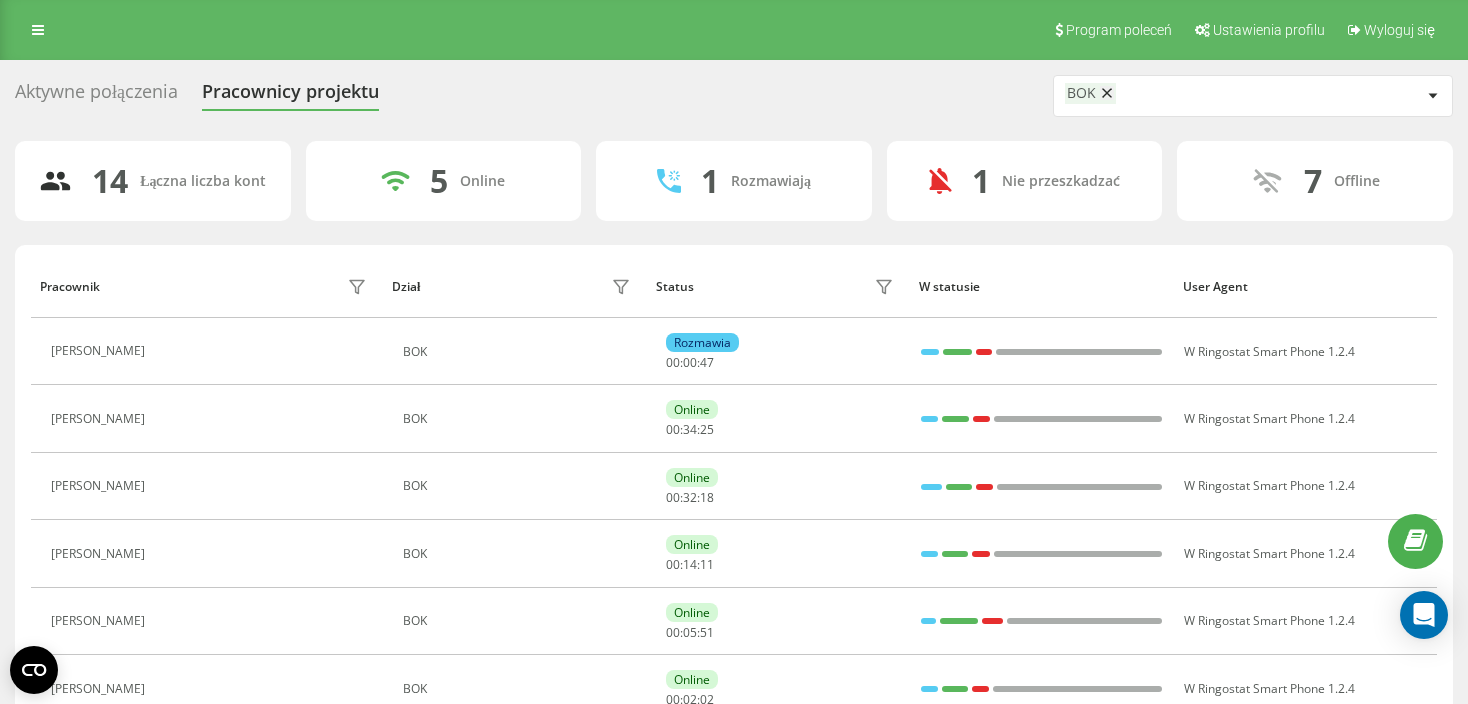 click on "Aktywne połączenia" at bounding box center (96, 96) 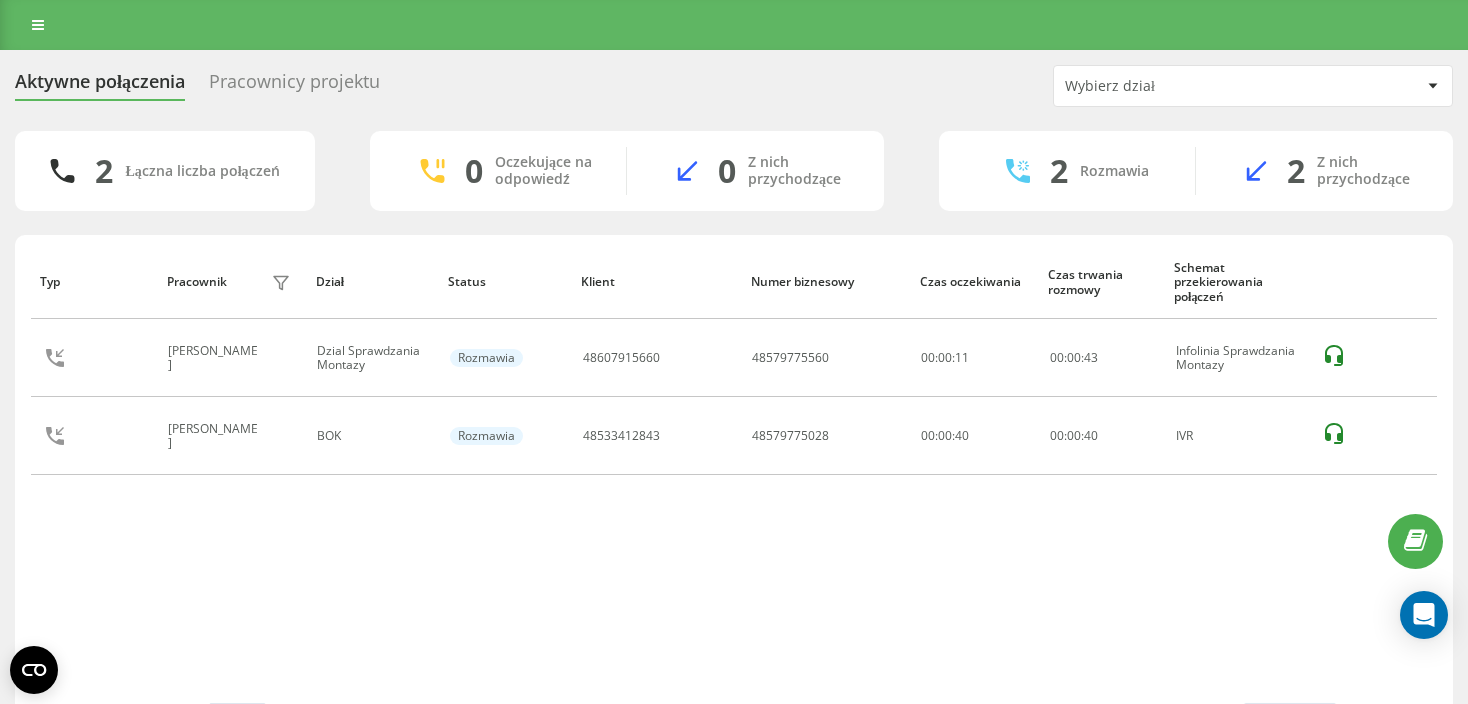 scroll, scrollTop: 0, scrollLeft: 0, axis: both 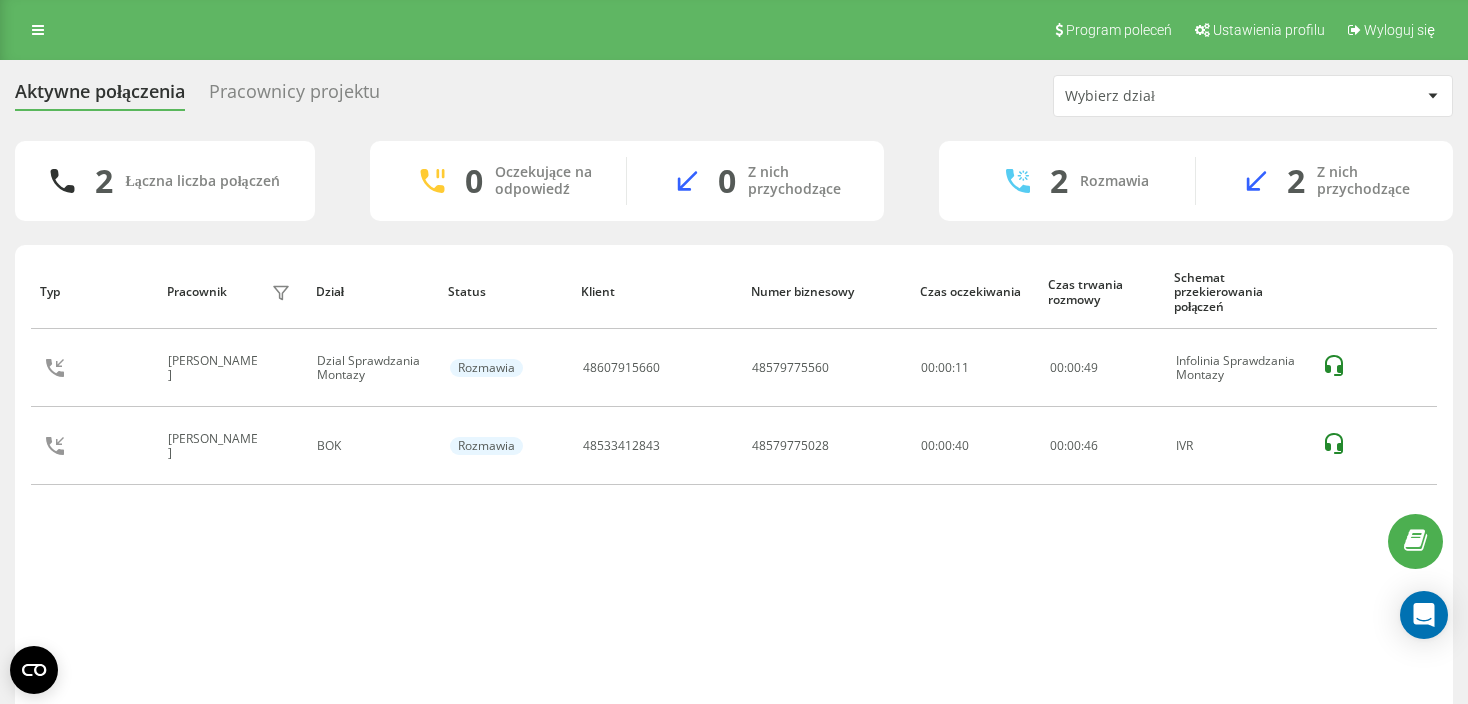 click on "Aktywne połączenia" at bounding box center [100, 96] 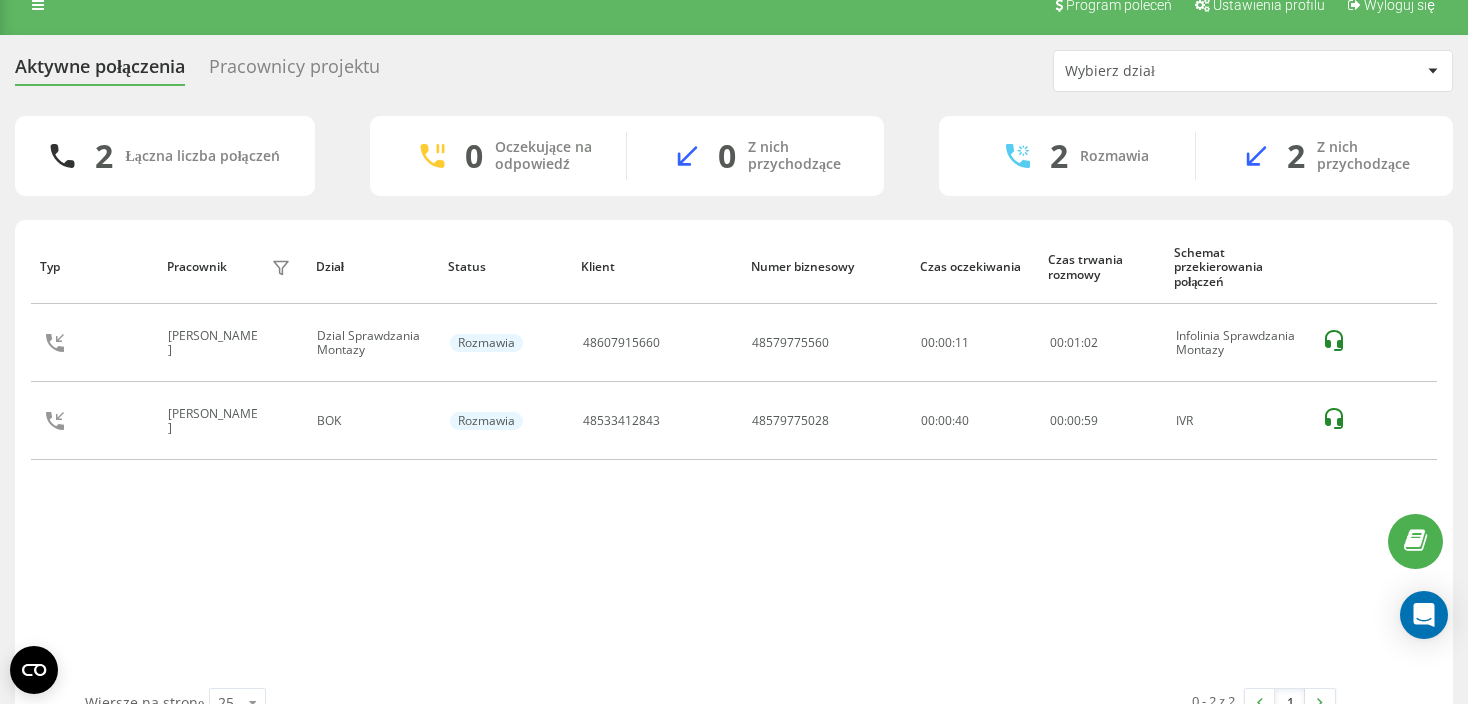 scroll, scrollTop: 0, scrollLeft: 0, axis: both 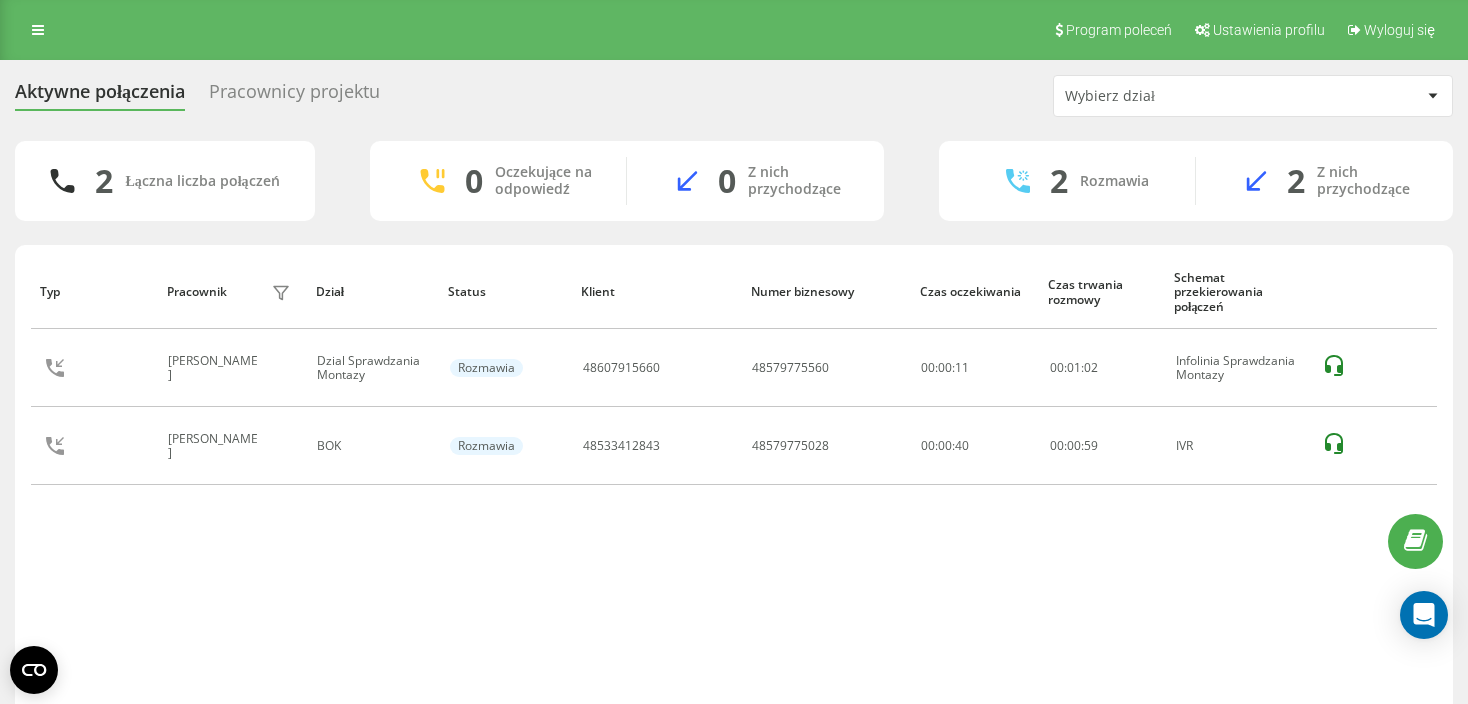 click on "Pracownicy projektu" at bounding box center (294, 96) 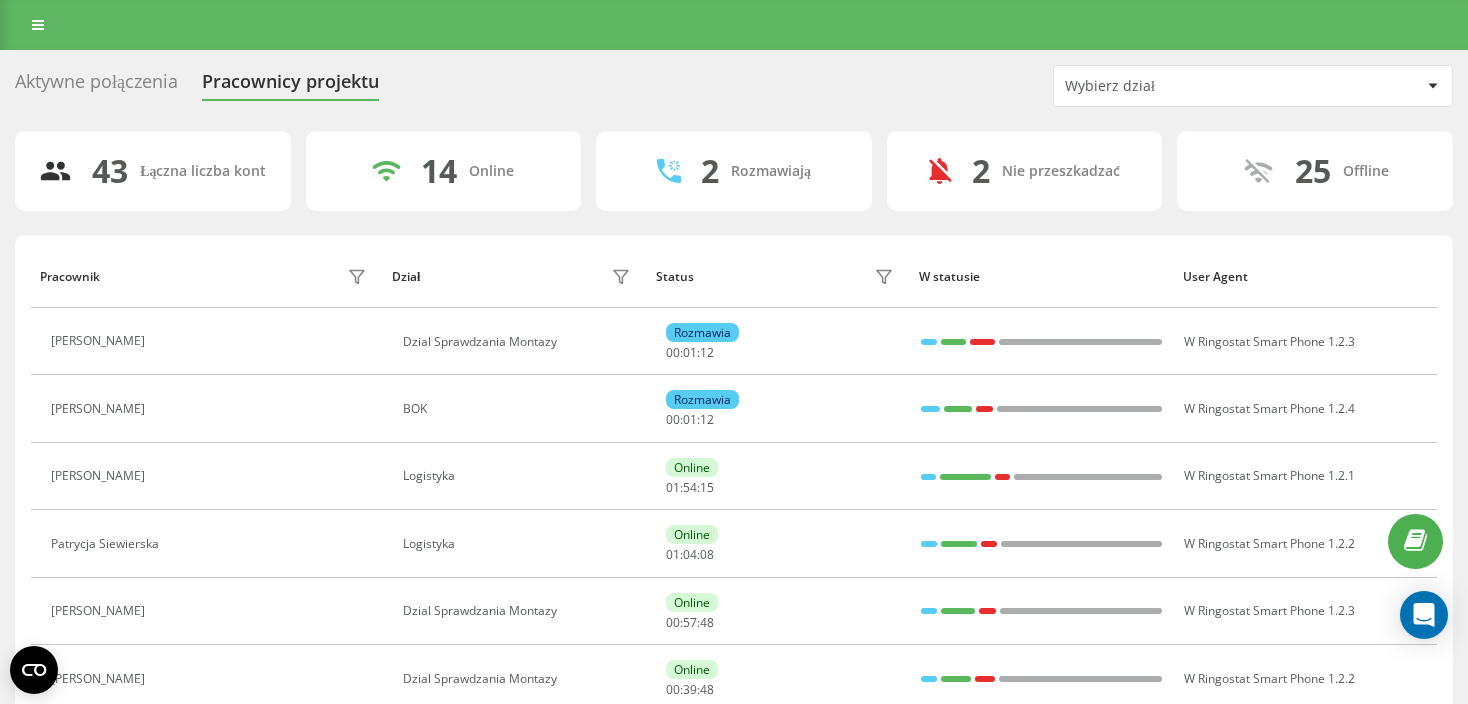 scroll, scrollTop: 0, scrollLeft: 0, axis: both 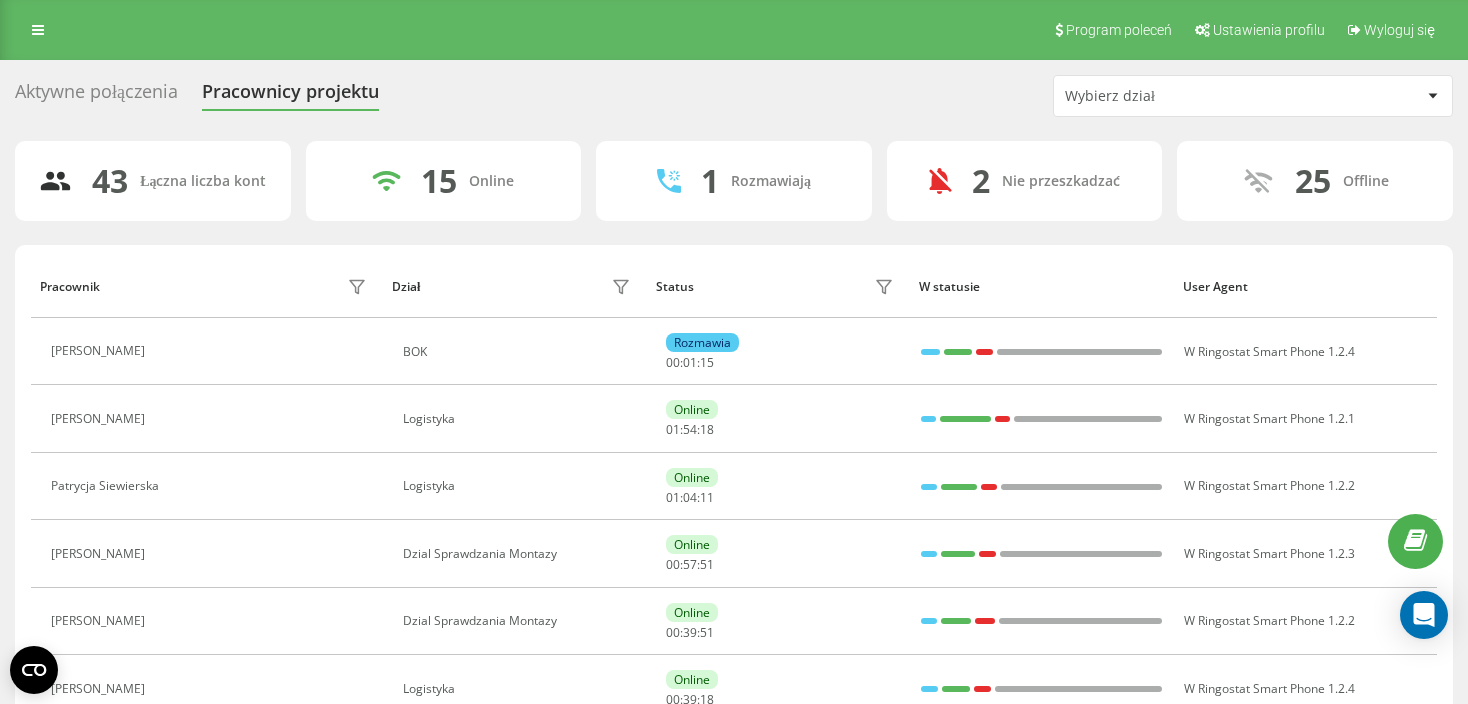 click on "Wybierz dział" at bounding box center [1184, 96] 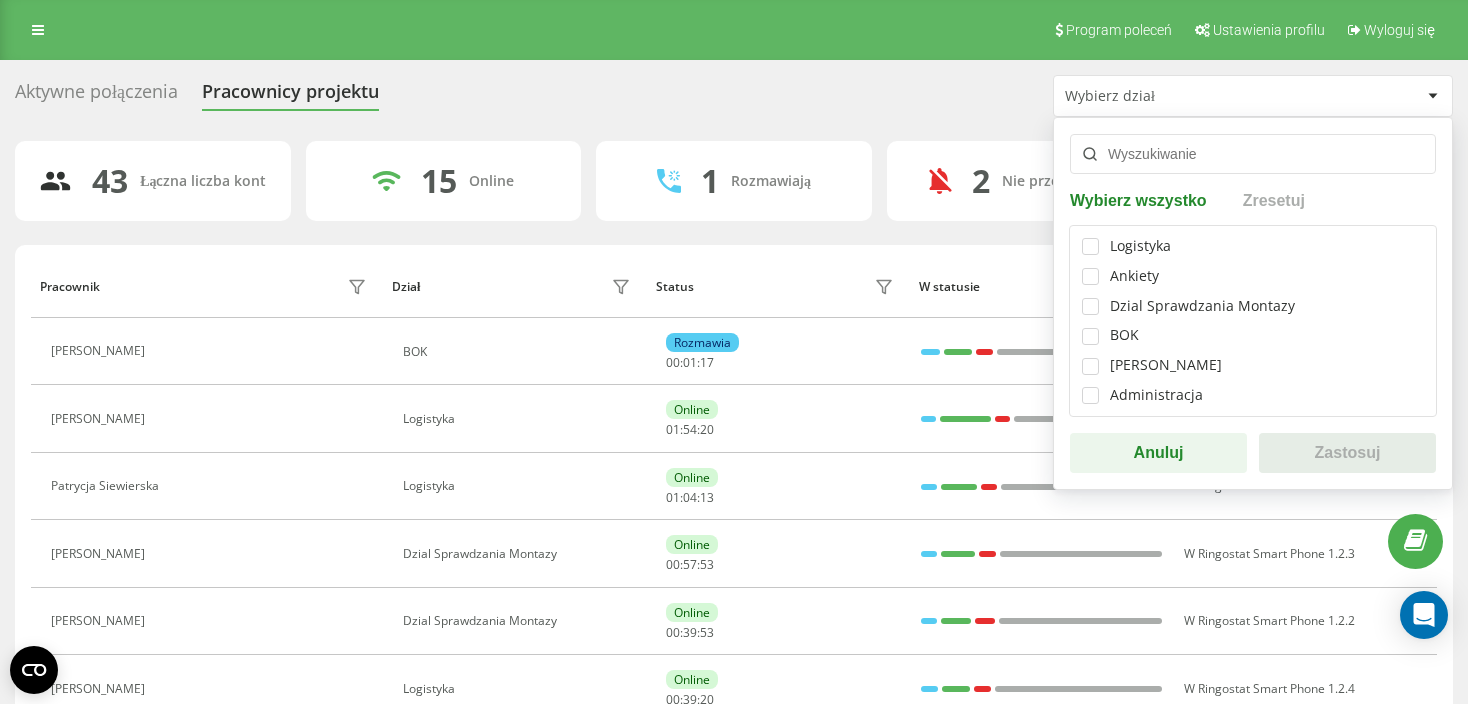 click on "BOK" at bounding box center (1253, 335) 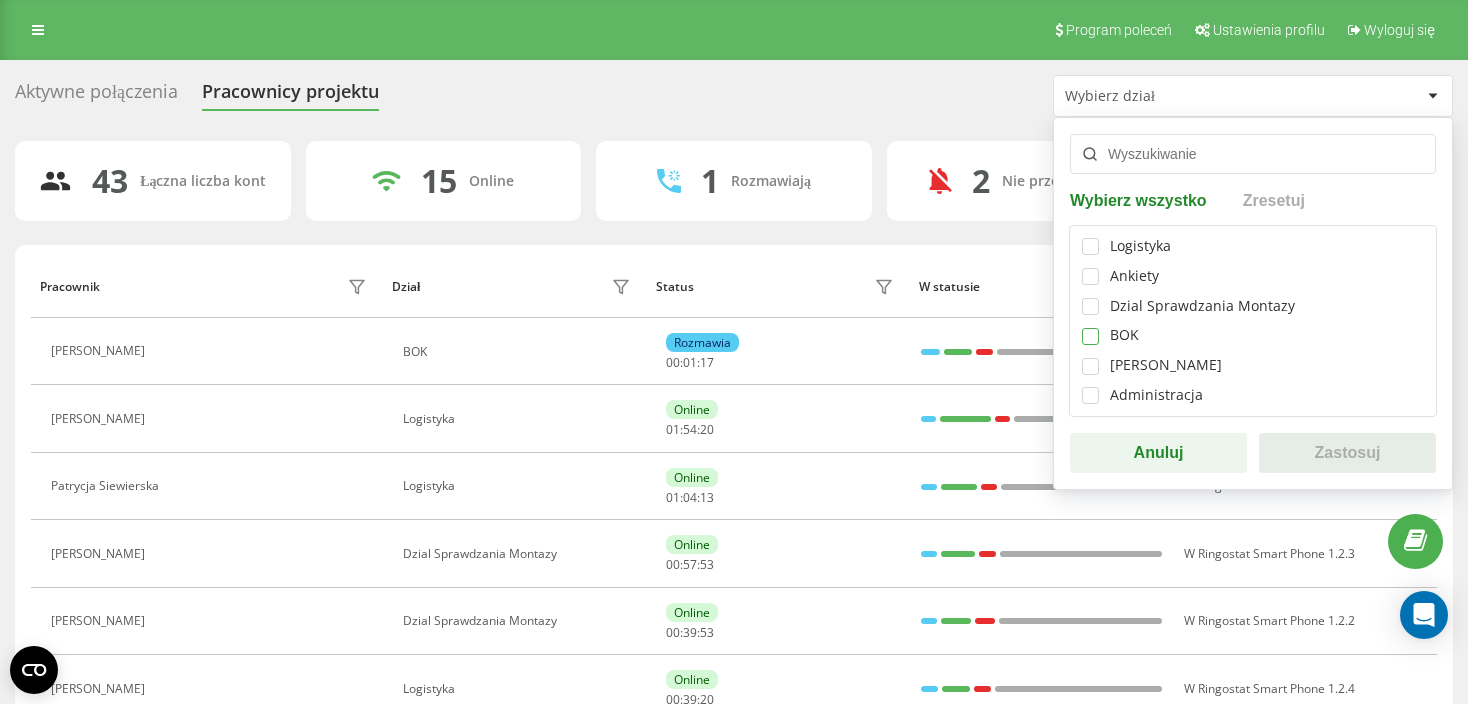 click at bounding box center (1090, 328) 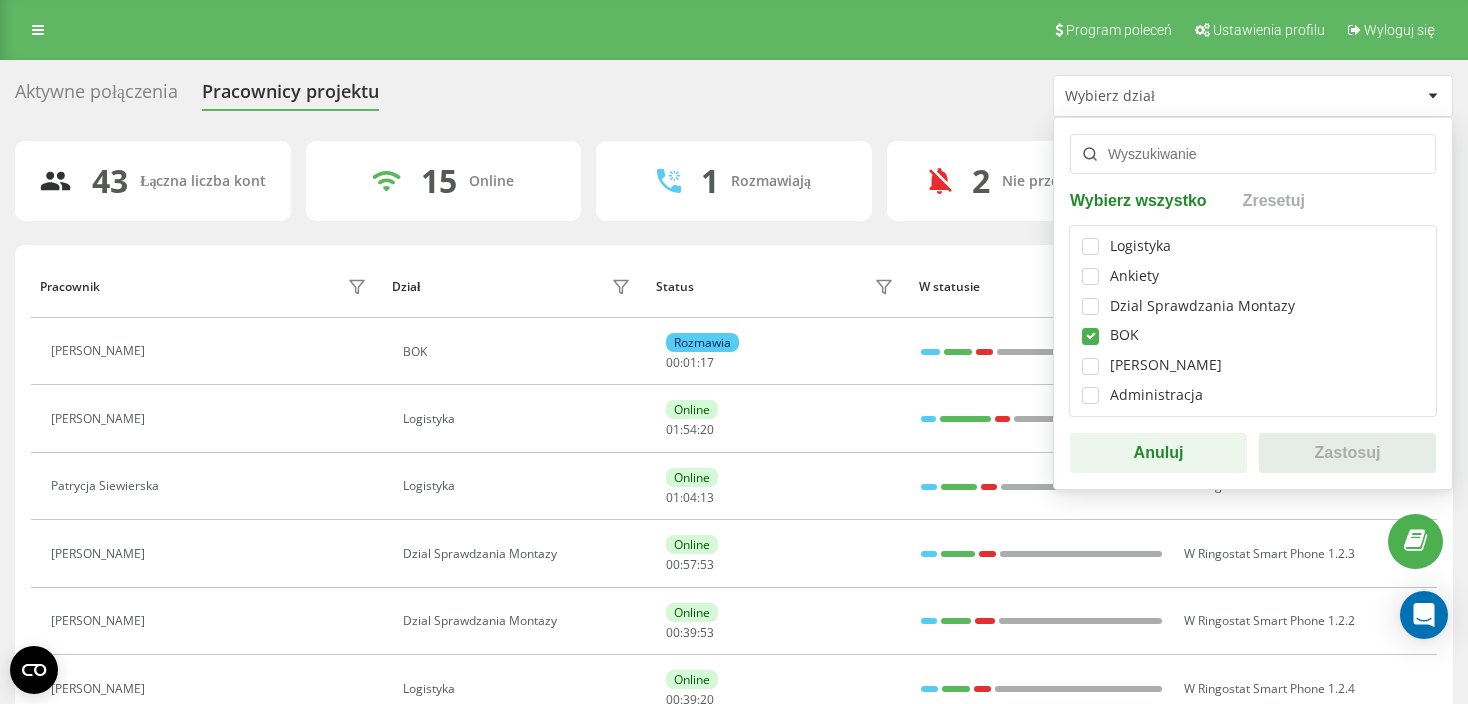 checkbox on "true" 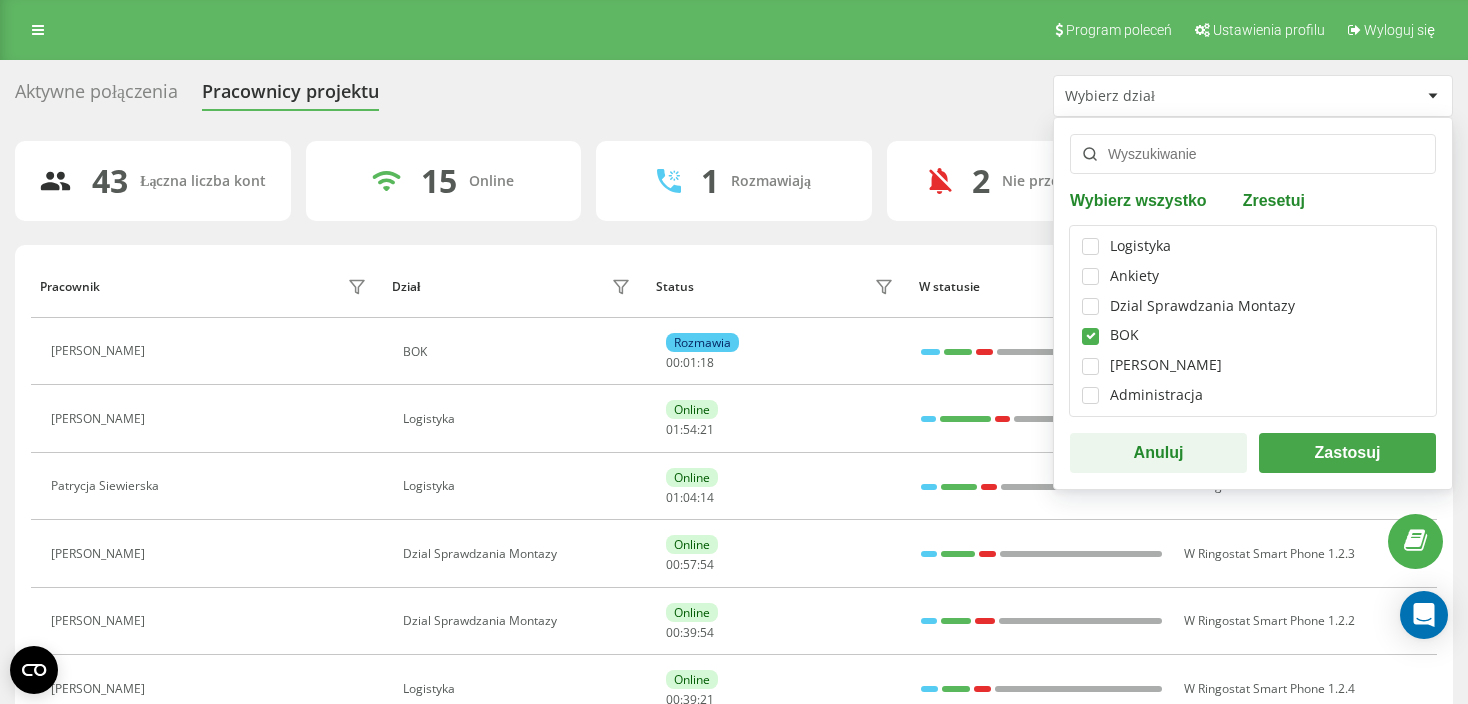 click on "Zastosuj" at bounding box center (1347, 453) 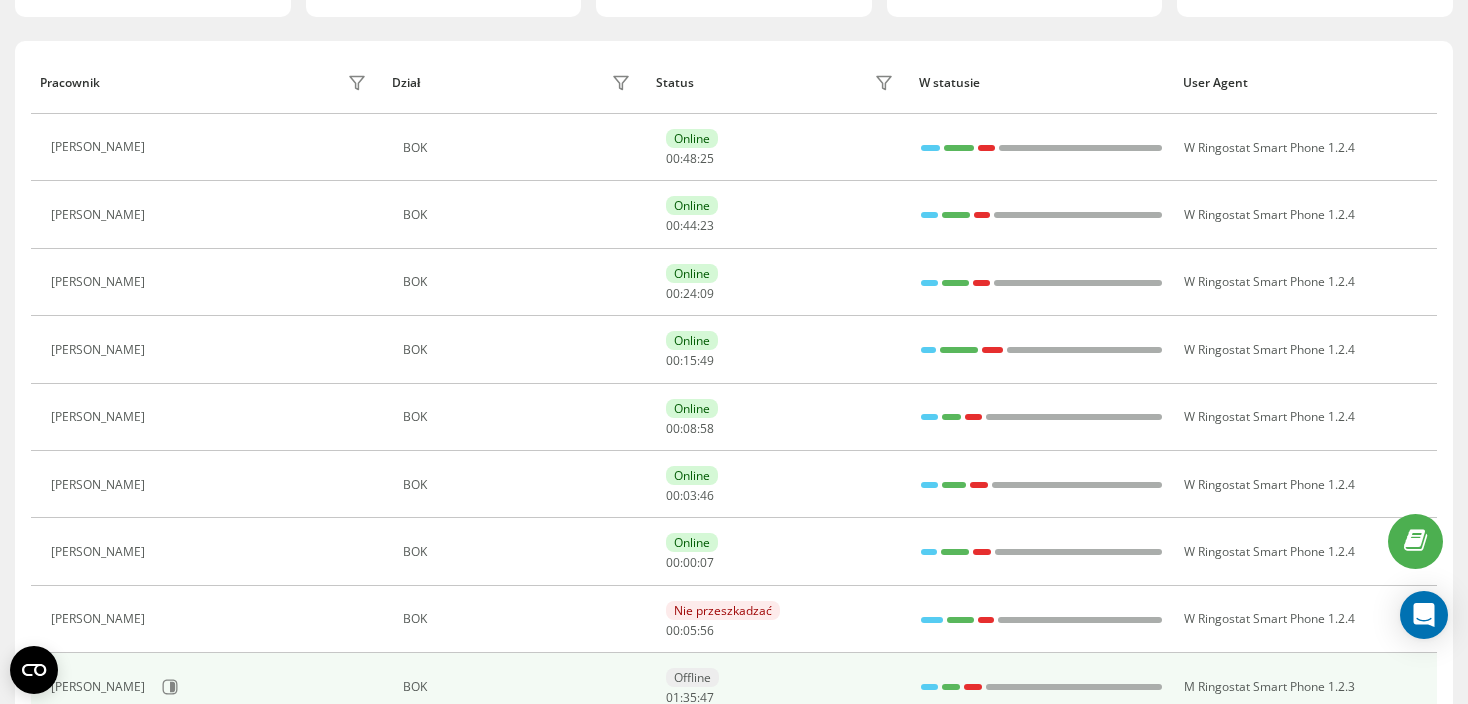 scroll, scrollTop: 0, scrollLeft: 0, axis: both 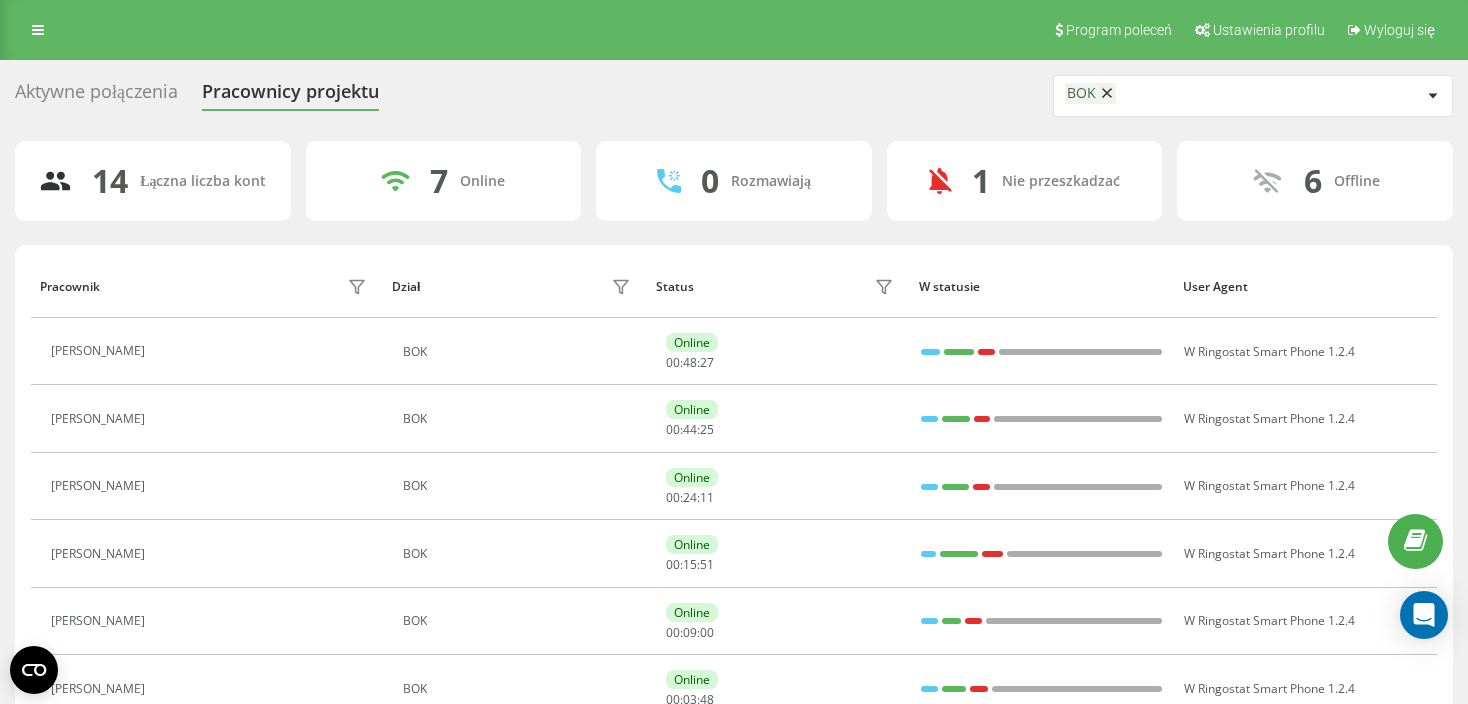 click on "Aktywne połączenia" at bounding box center (96, 96) 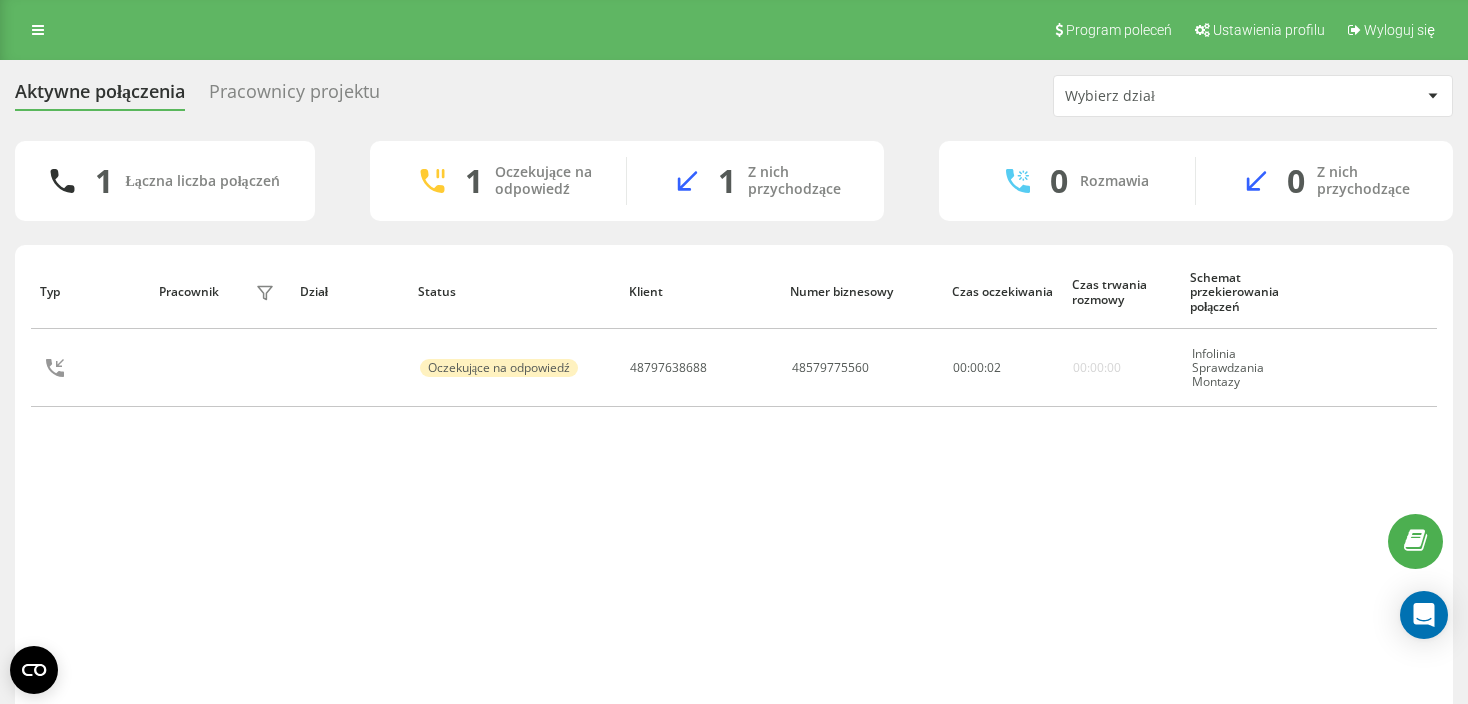 scroll, scrollTop: 0, scrollLeft: 0, axis: both 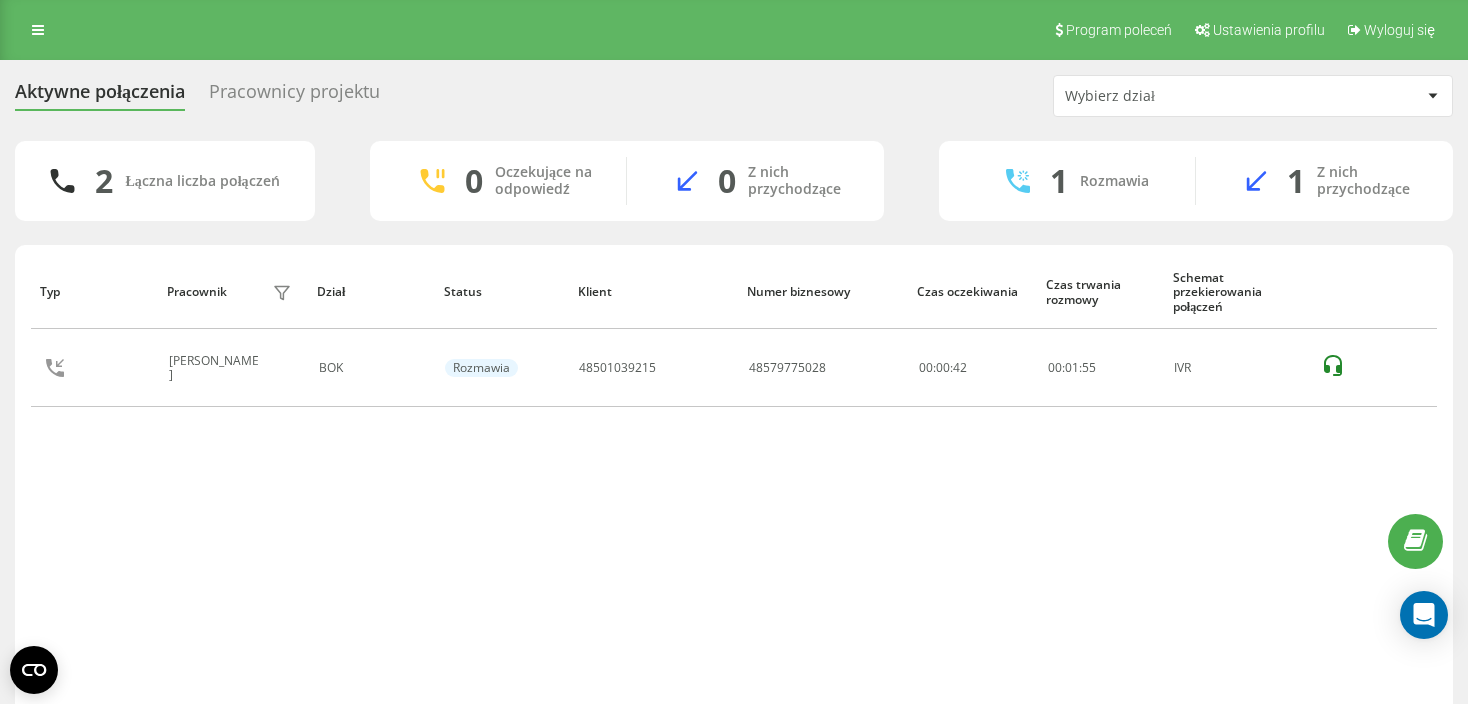 click on "Pracownicy projektu" at bounding box center (294, 96) 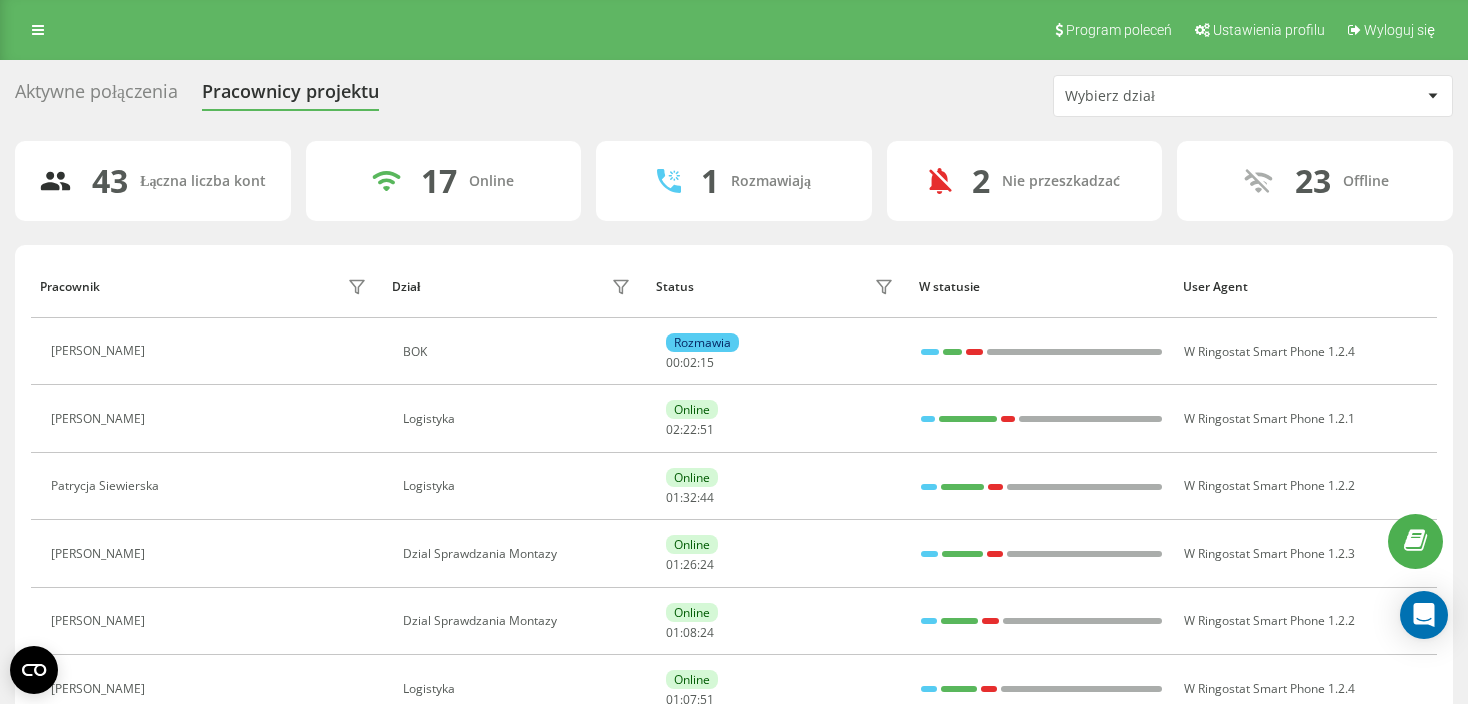 scroll, scrollTop: 0, scrollLeft: 0, axis: both 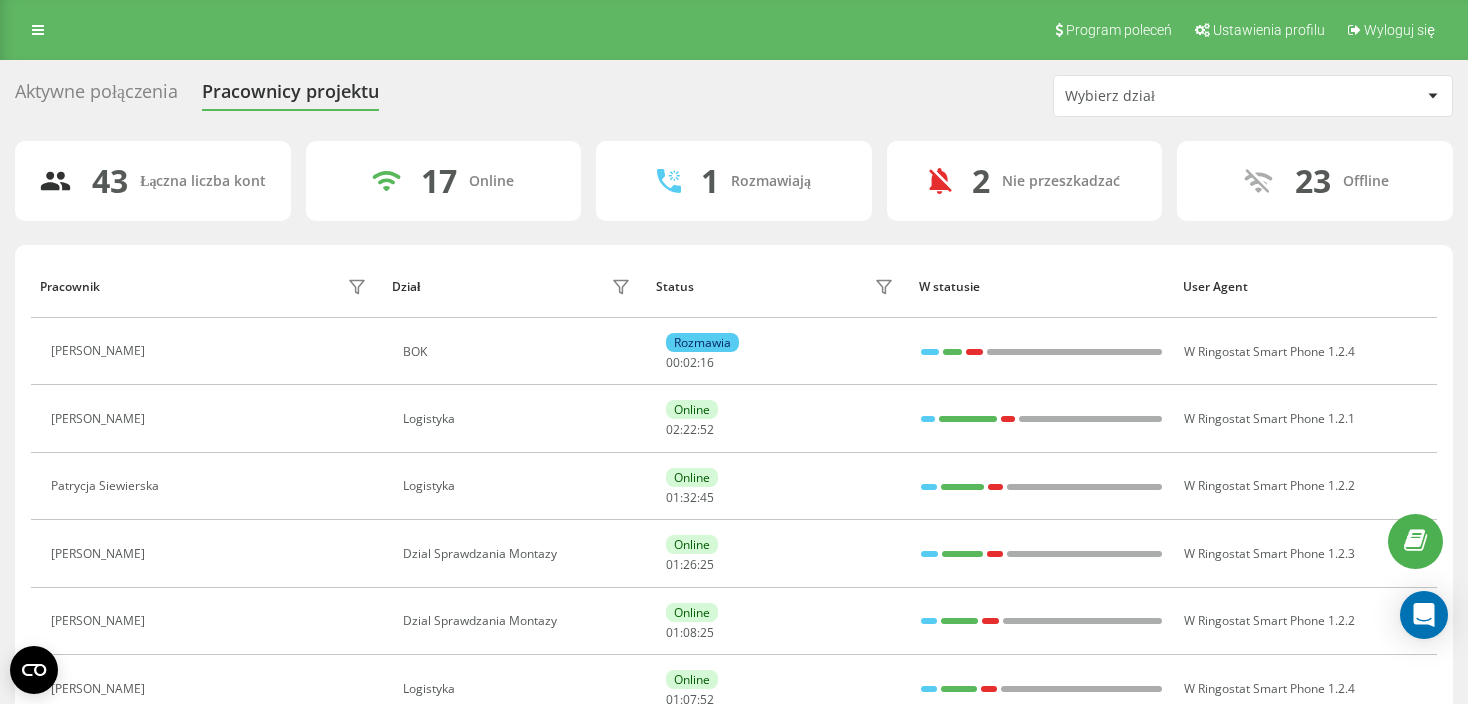 click on "Wybierz dział" at bounding box center [1243, 96] 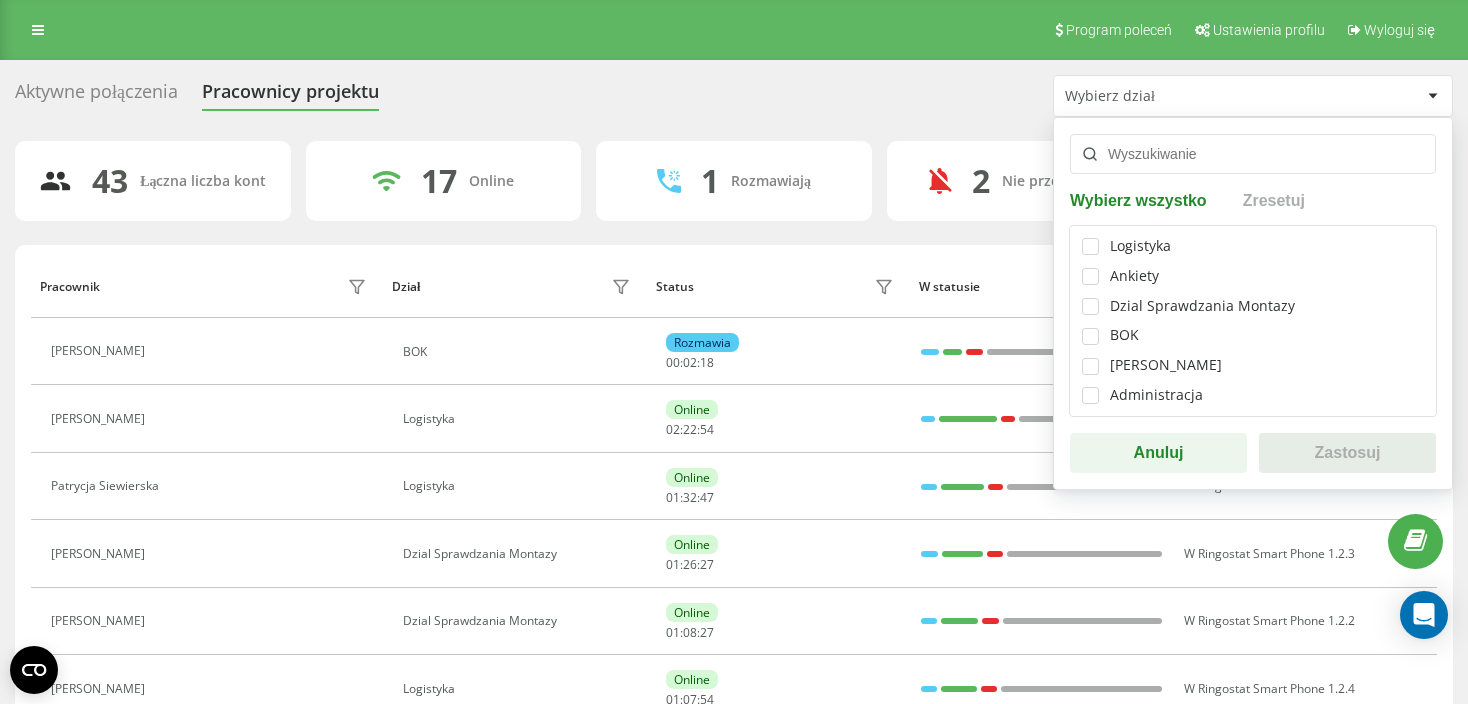 click on "BOK" at bounding box center (1124, 335) 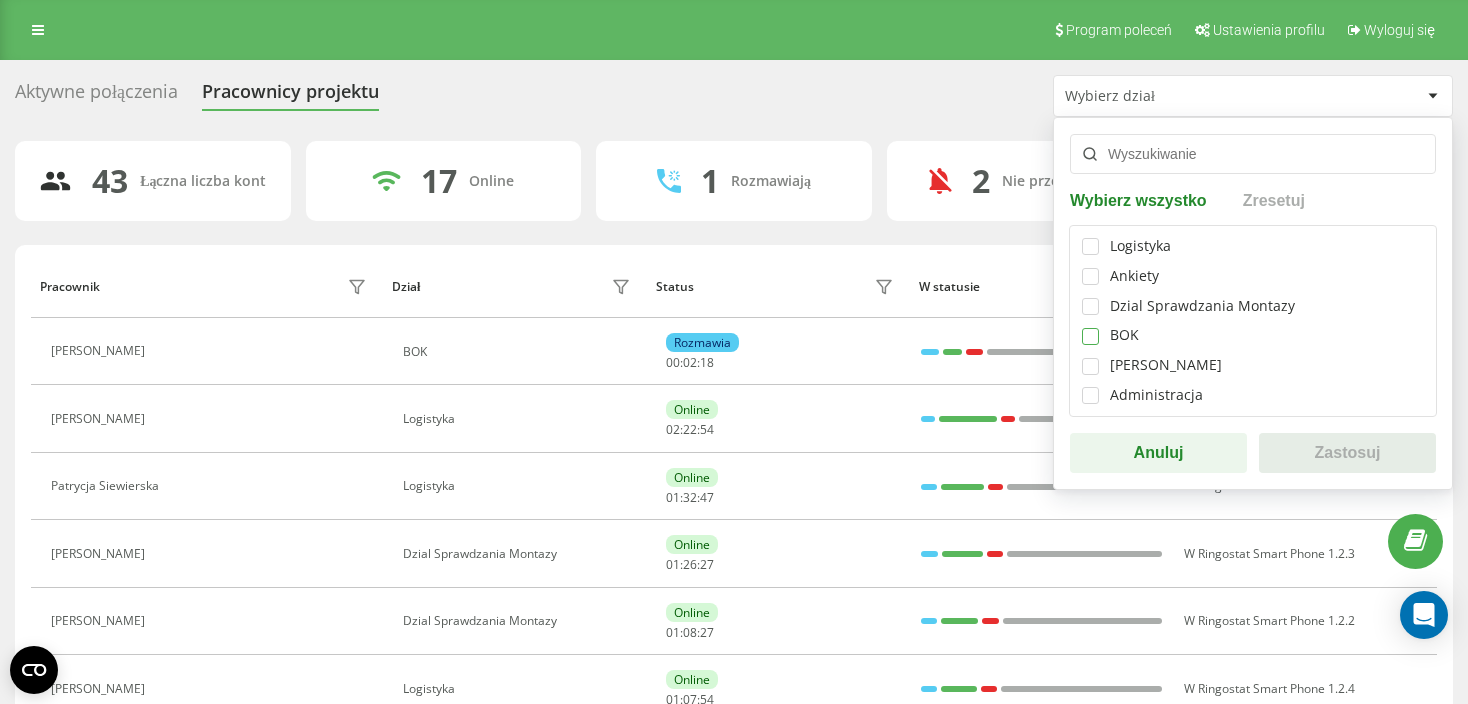 click at bounding box center [1090, 328] 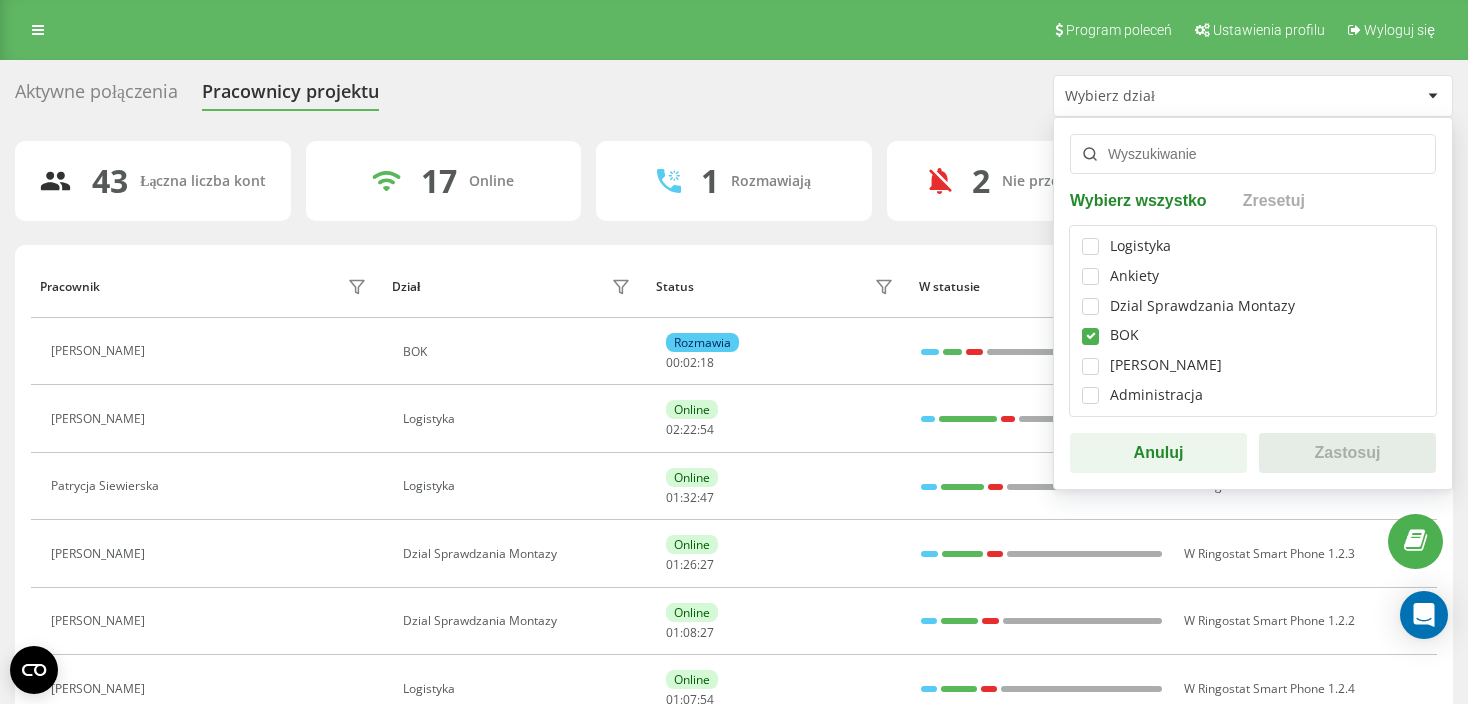 checkbox on "true" 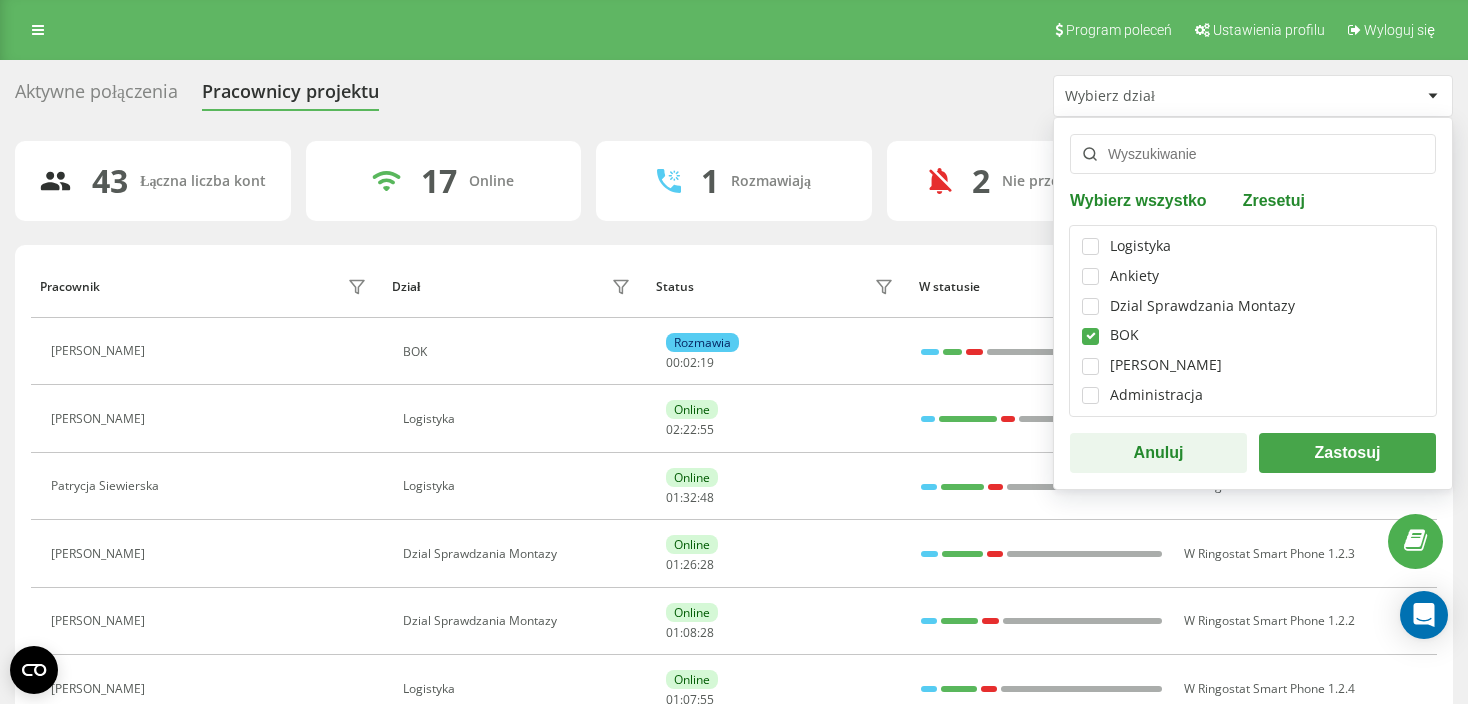 click on "Zastosuj" at bounding box center (1347, 453) 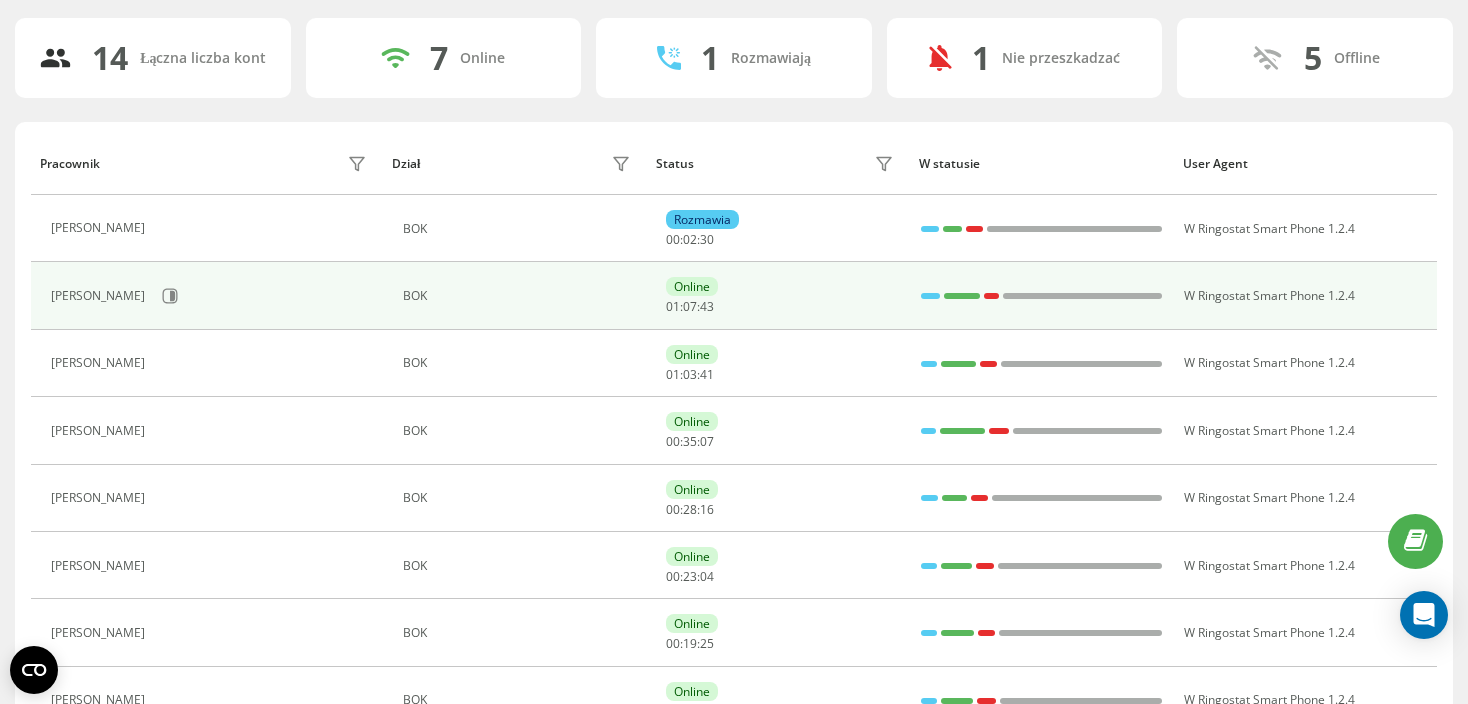 scroll, scrollTop: 0, scrollLeft: 0, axis: both 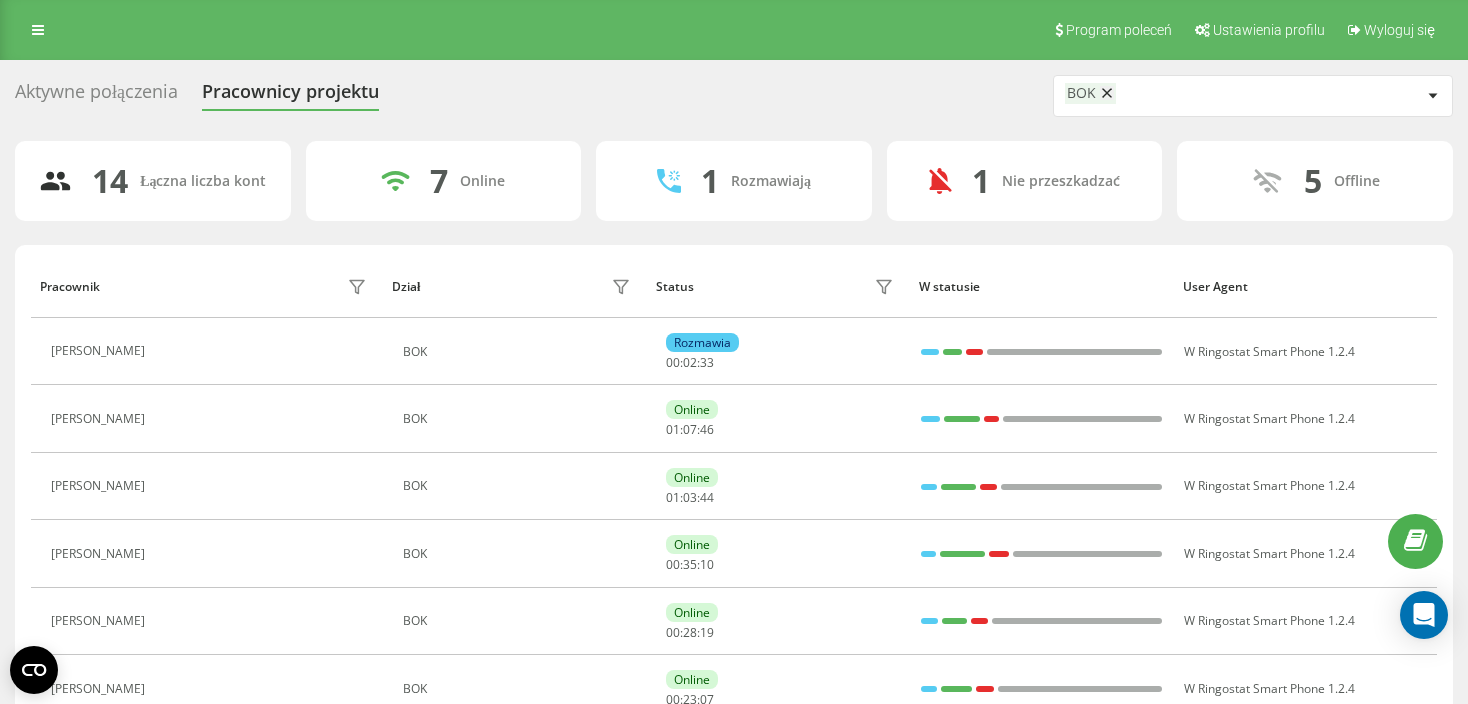 click on "Aktywne połączenia" at bounding box center (96, 96) 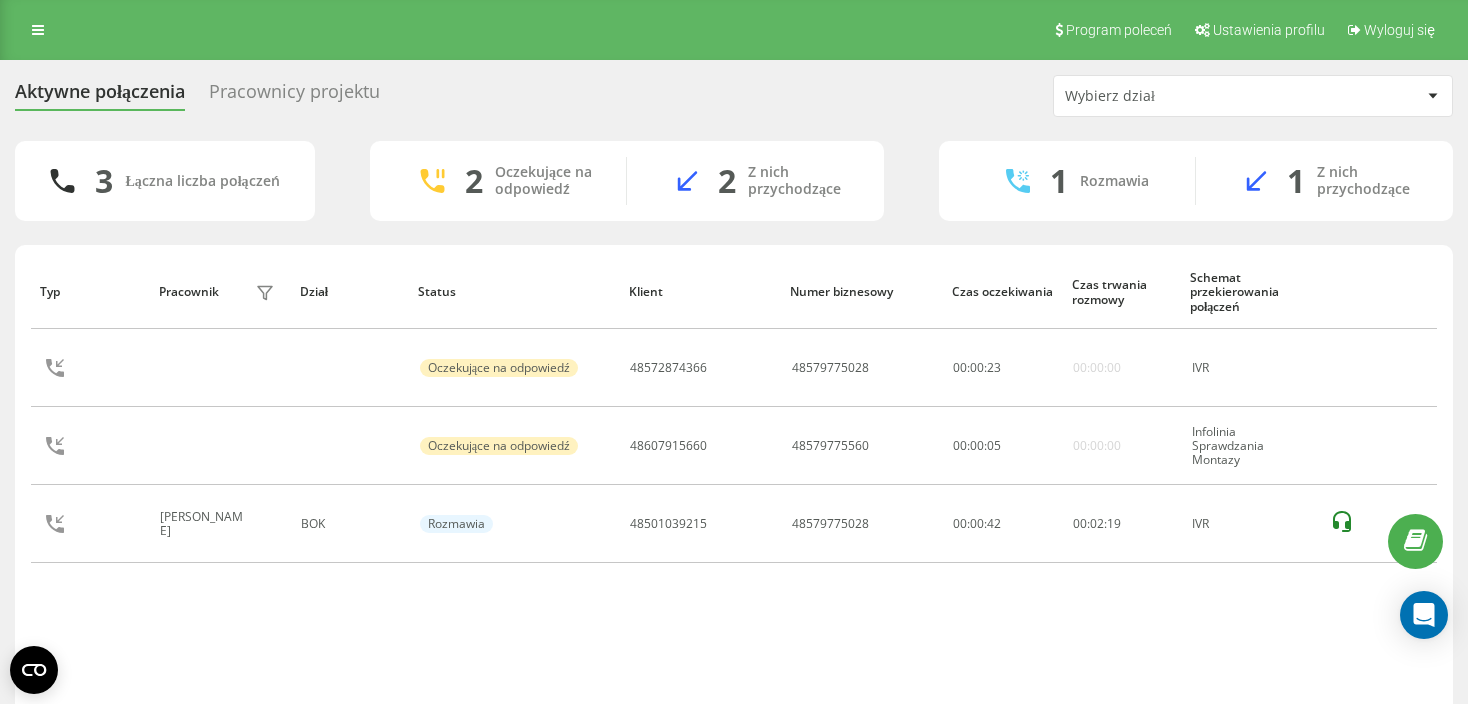 scroll, scrollTop: 0, scrollLeft: 0, axis: both 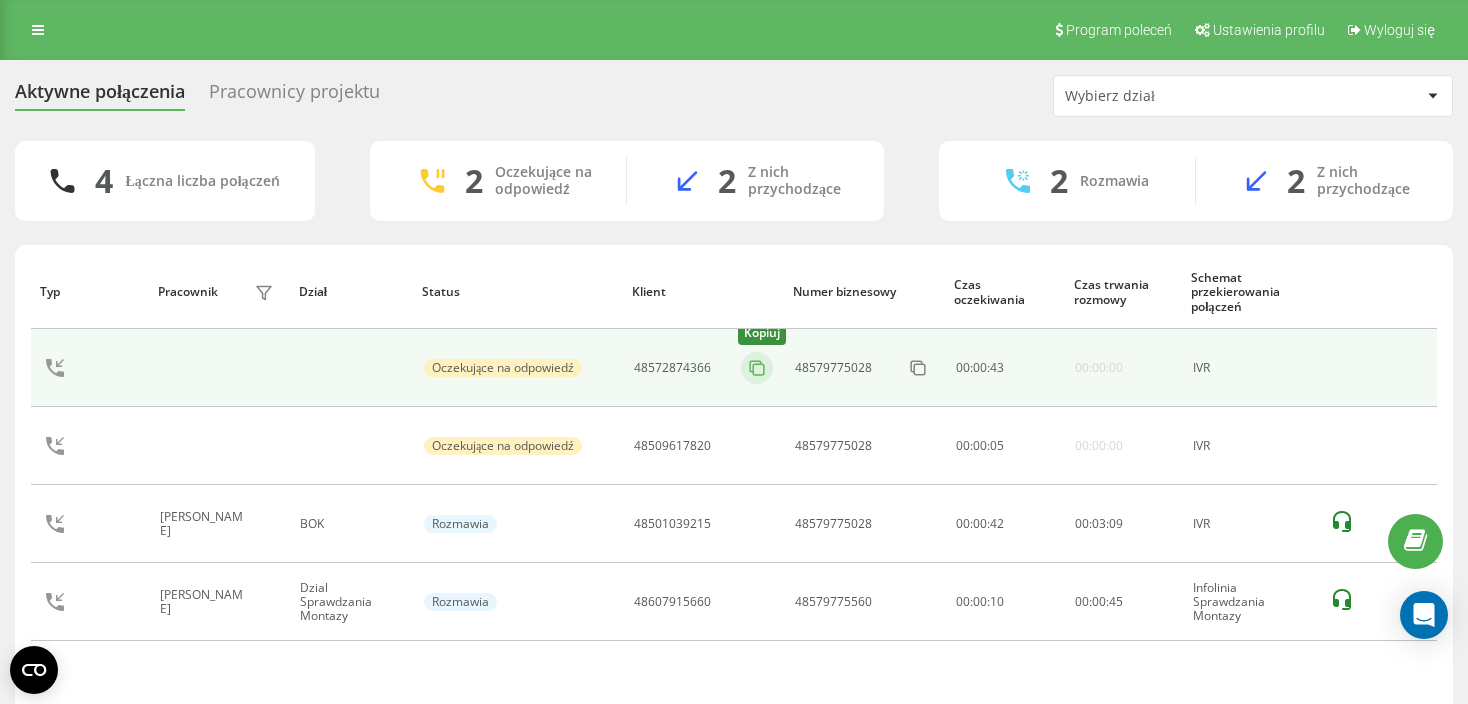 click 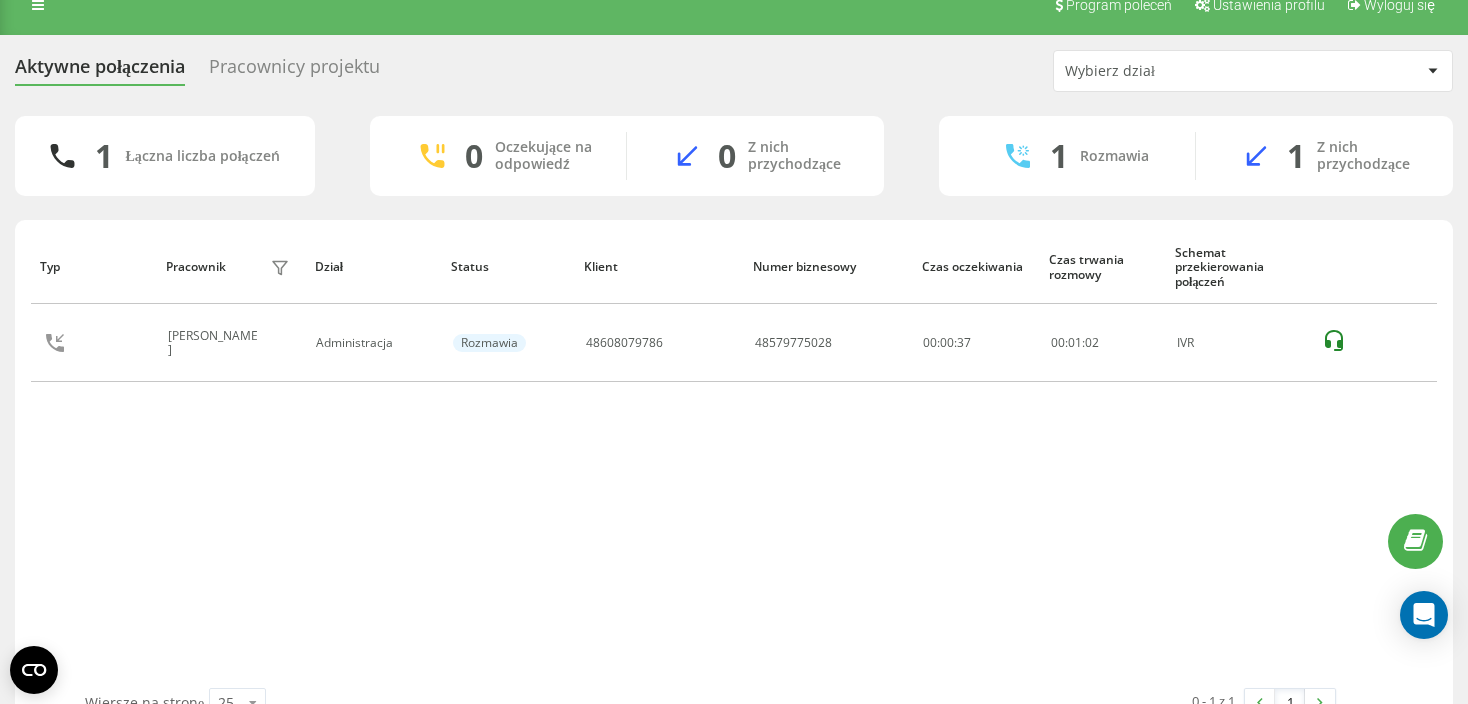 scroll, scrollTop: 0, scrollLeft: 0, axis: both 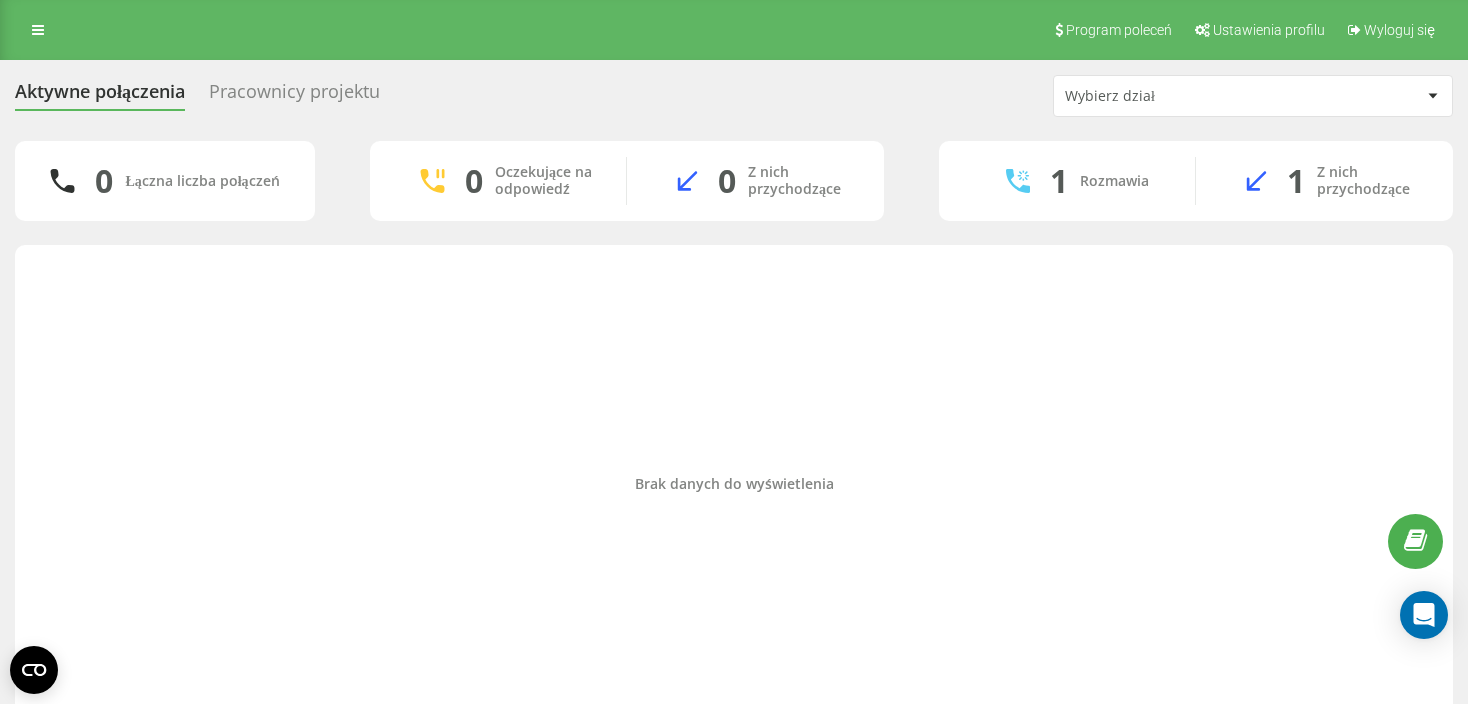 click on "Brak danych do wyświetlenia" at bounding box center [734, 484] 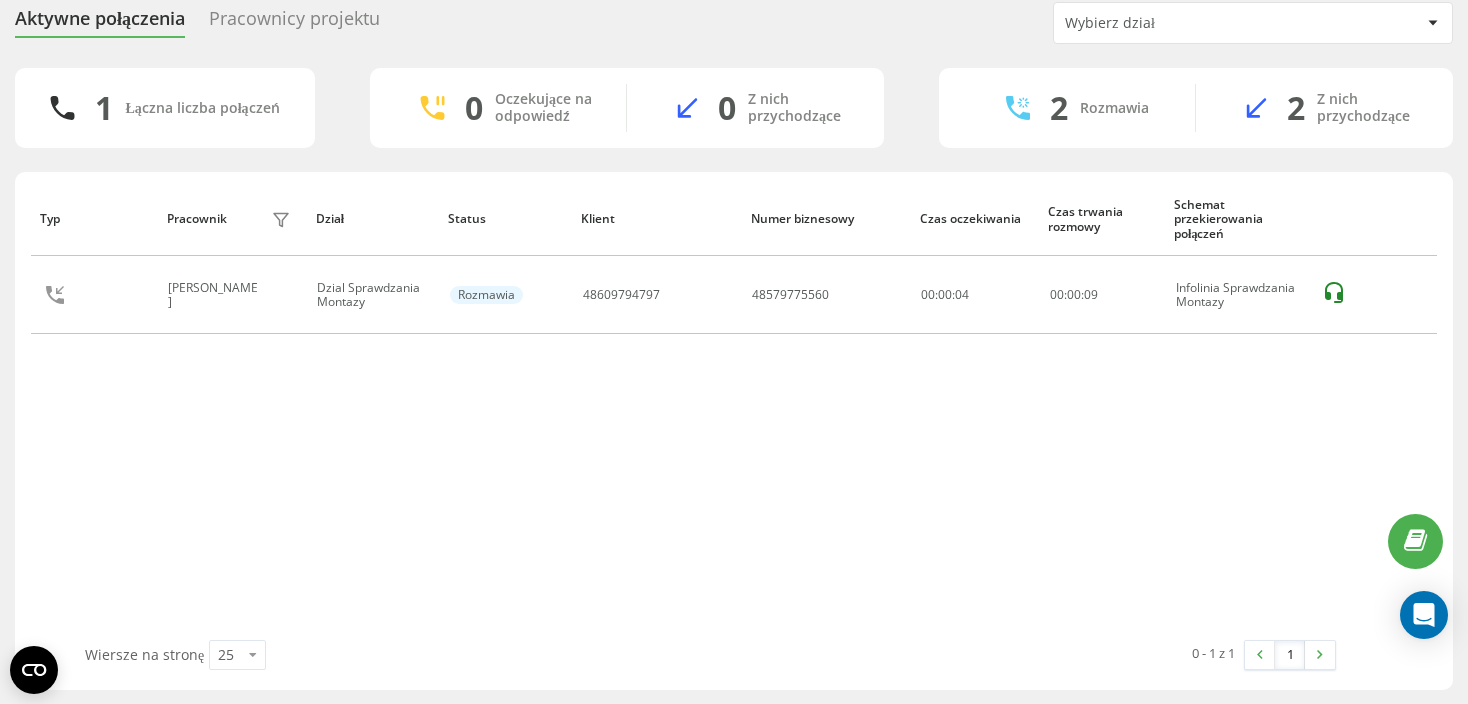 scroll, scrollTop: 0, scrollLeft: 0, axis: both 